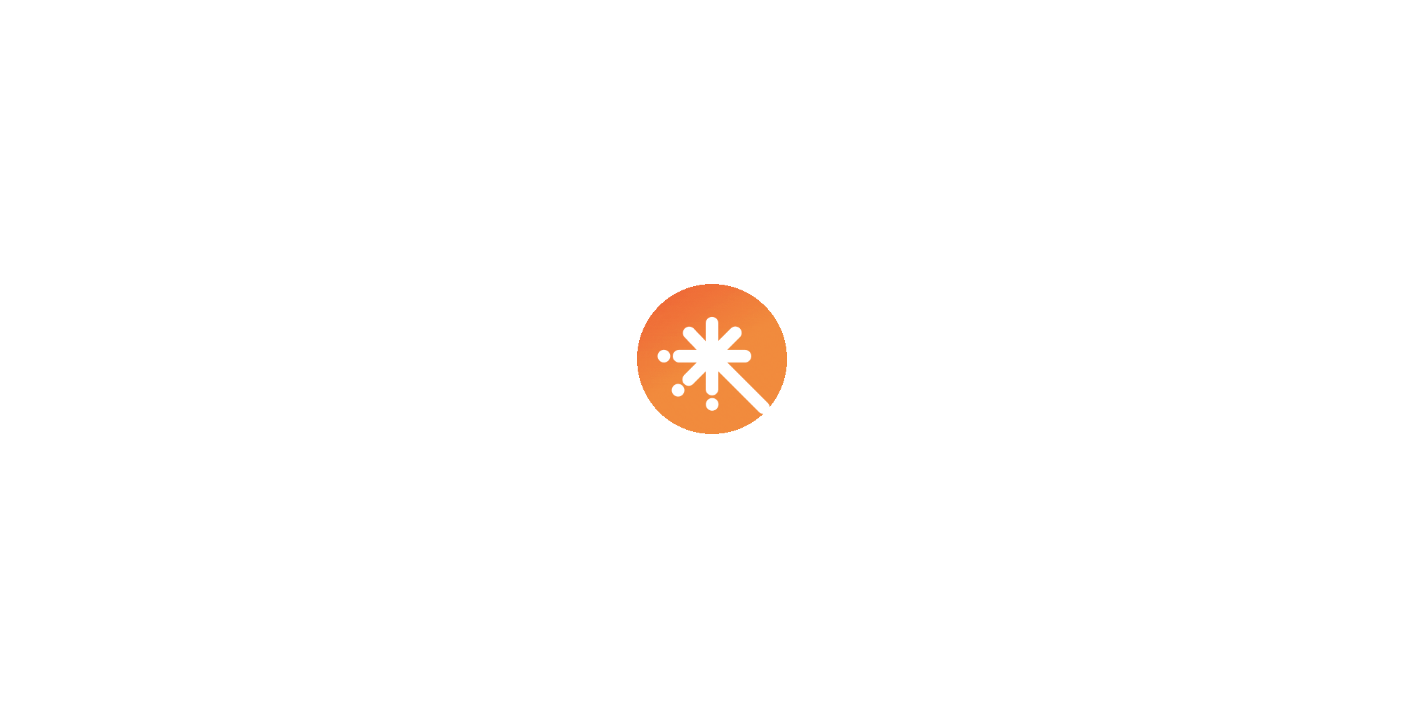 scroll, scrollTop: 0, scrollLeft: 0, axis: both 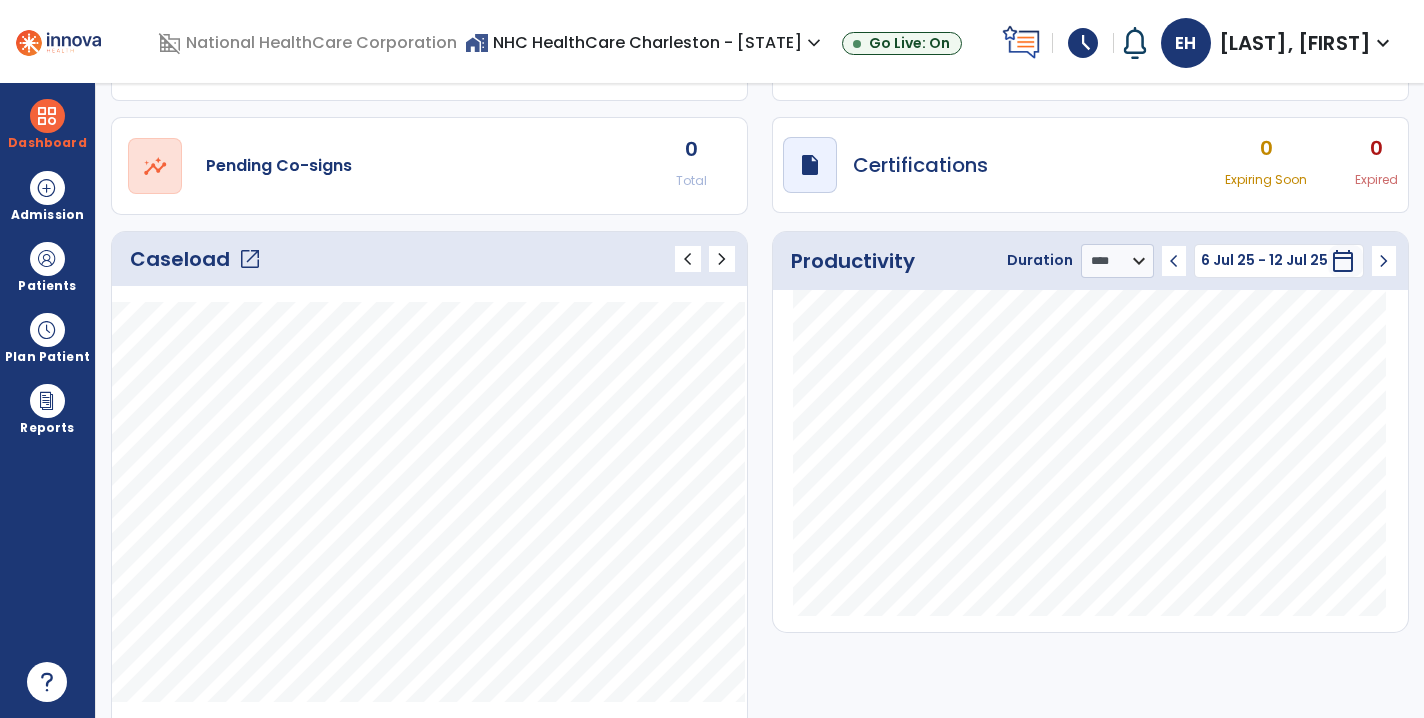 click on "open_in_new" at bounding box center (250, 259) 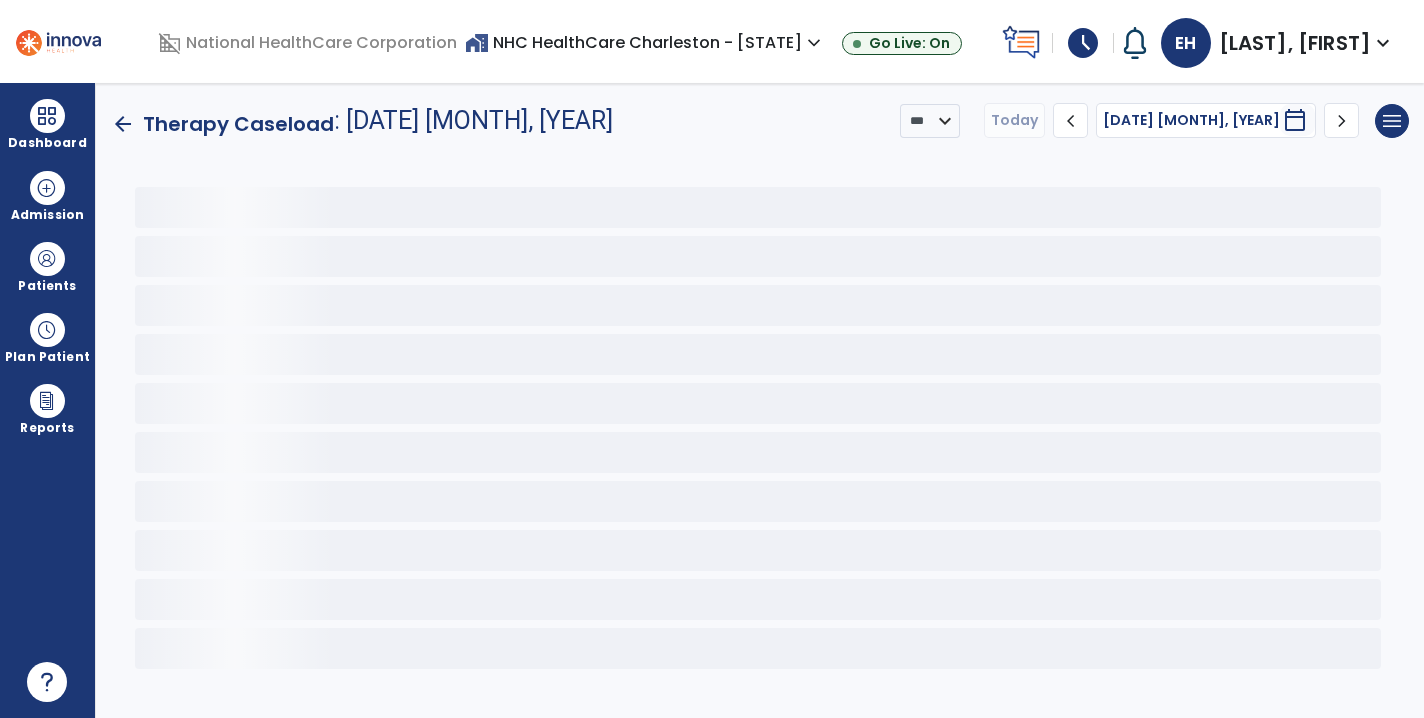 scroll, scrollTop: 0, scrollLeft: 0, axis: both 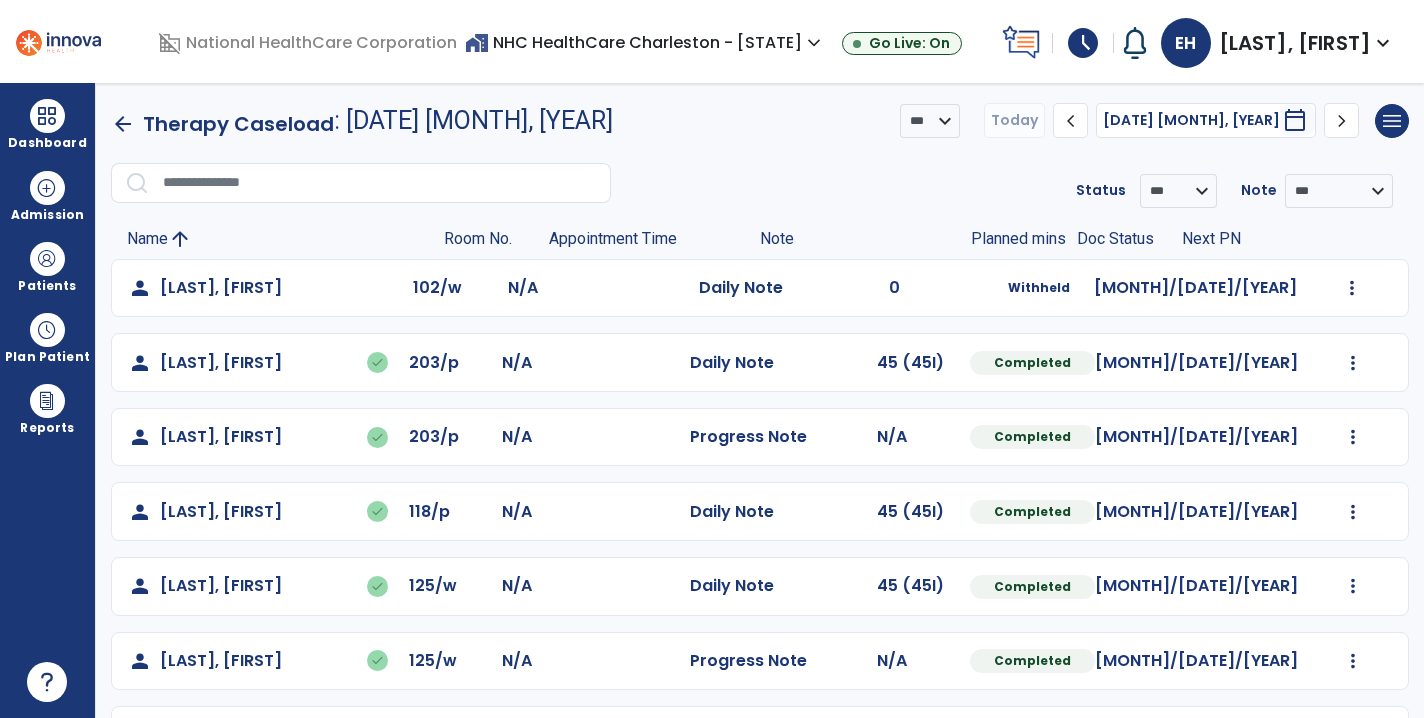 click on "chevron_right" at bounding box center [1342, 121] 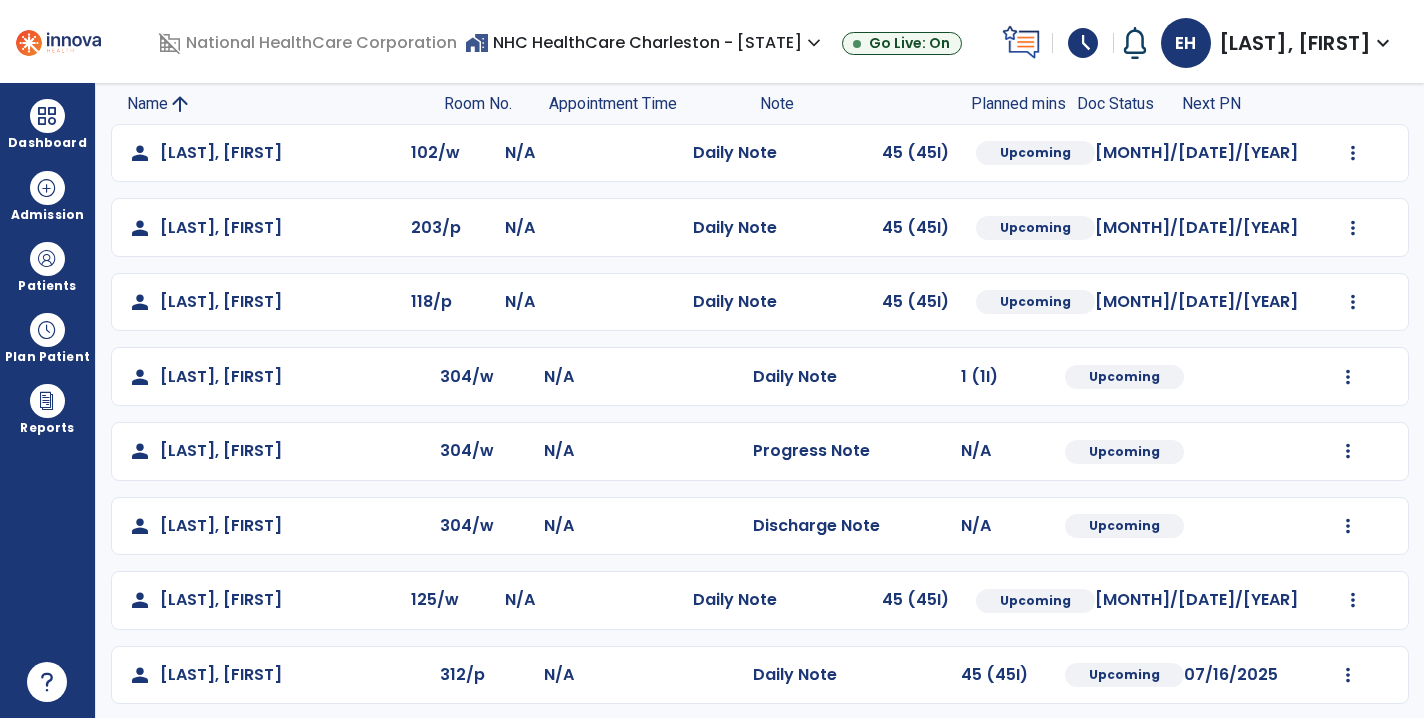 scroll, scrollTop: 144, scrollLeft: 0, axis: vertical 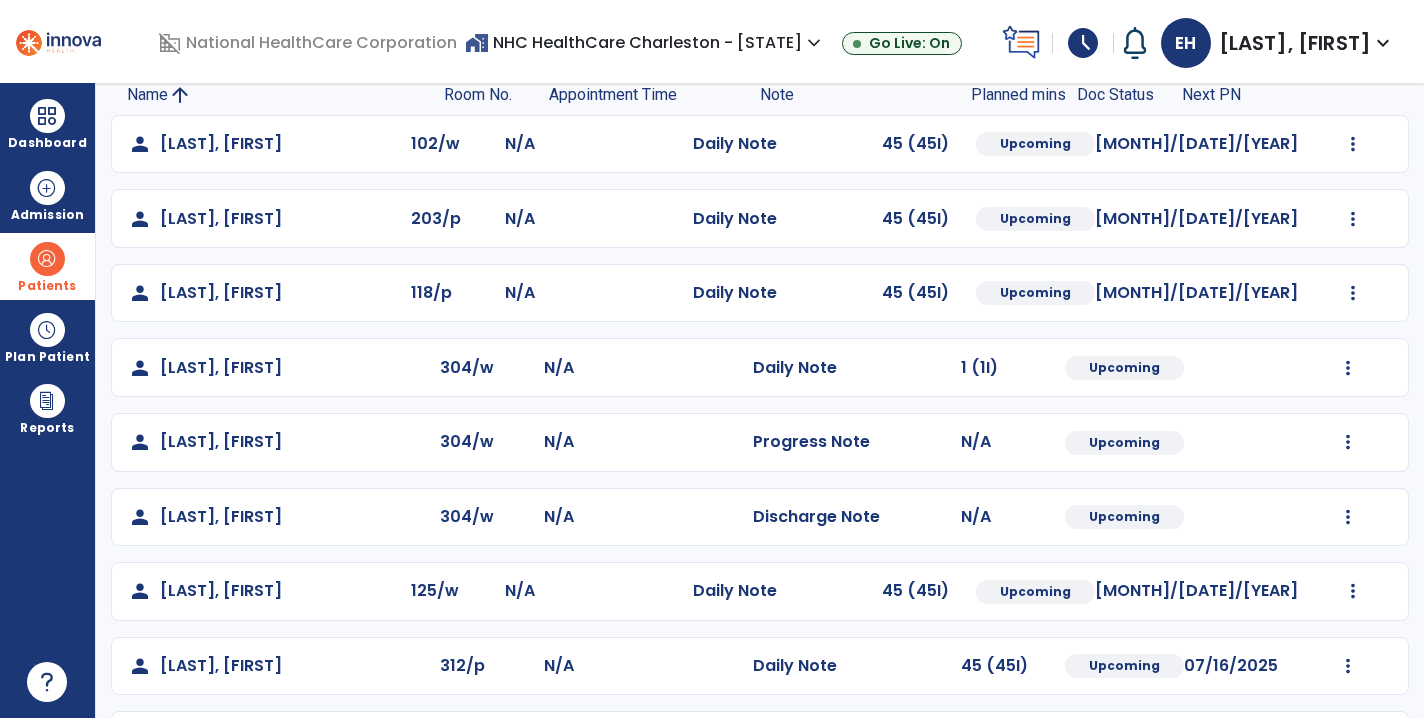 click at bounding box center [47, 259] 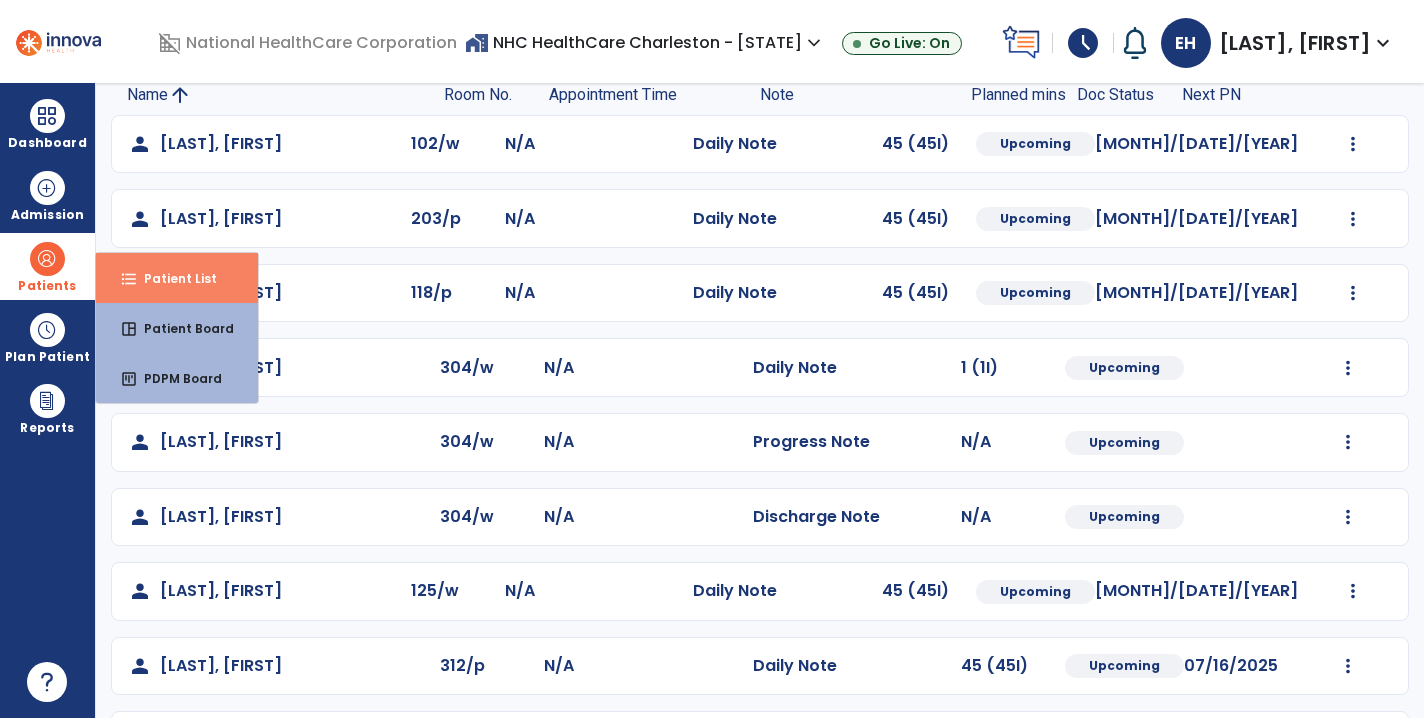 click on "format_list_bulleted  Patient List" at bounding box center (177, 278) 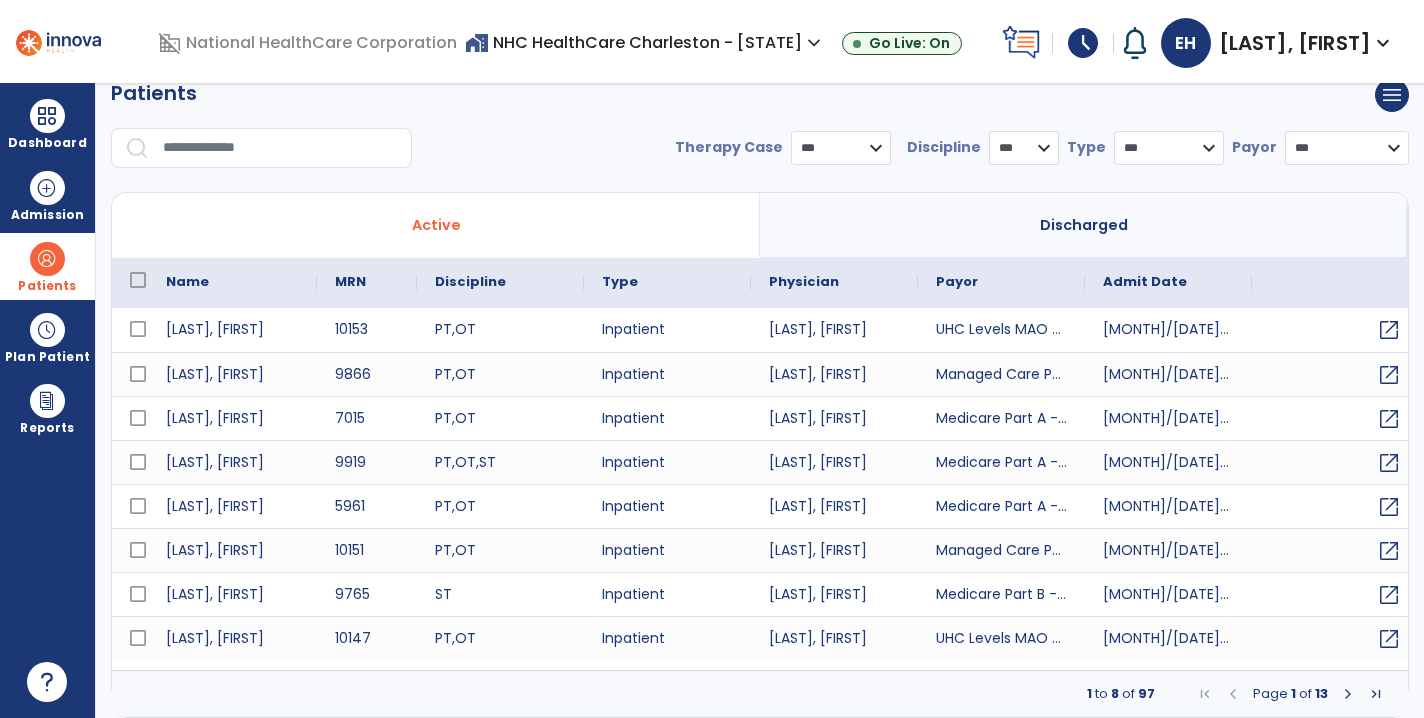 scroll, scrollTop: 25, scrollLeft: 0, axis: vertical 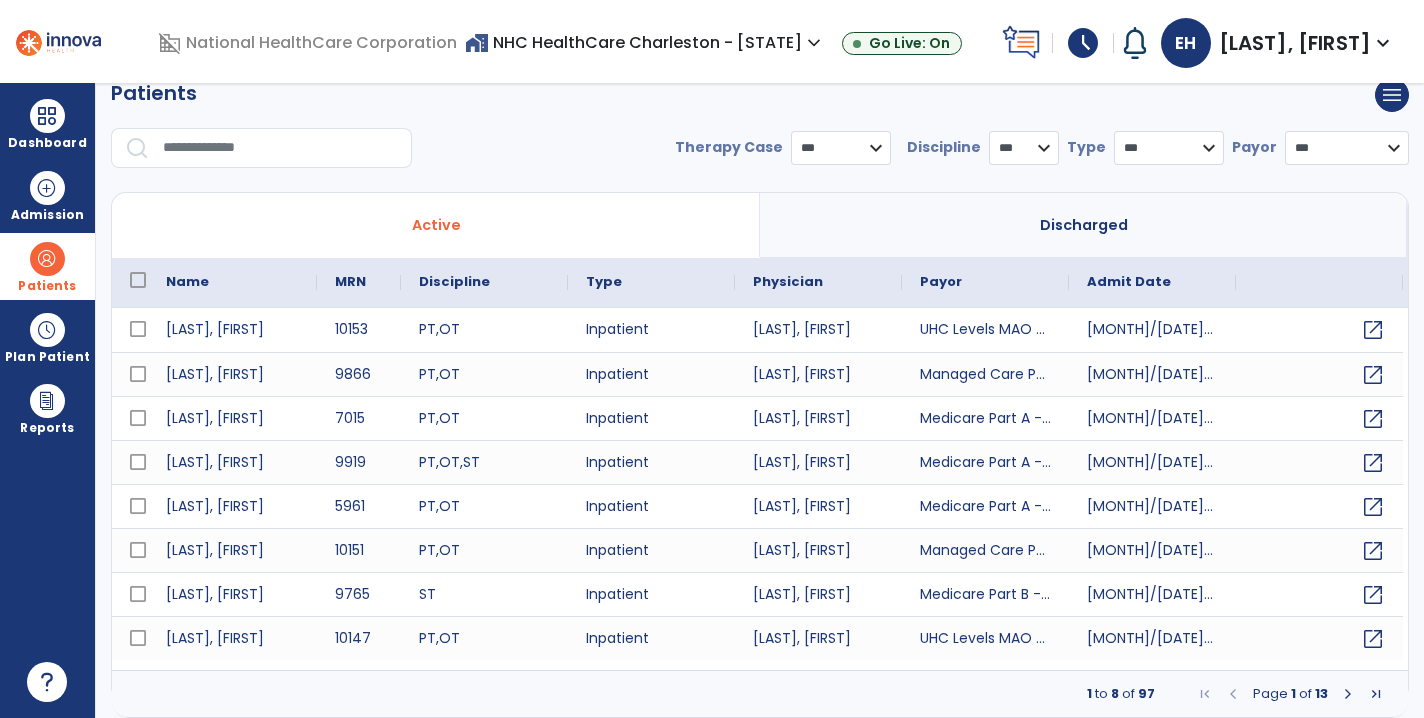 click at bounding box center [280, 148] 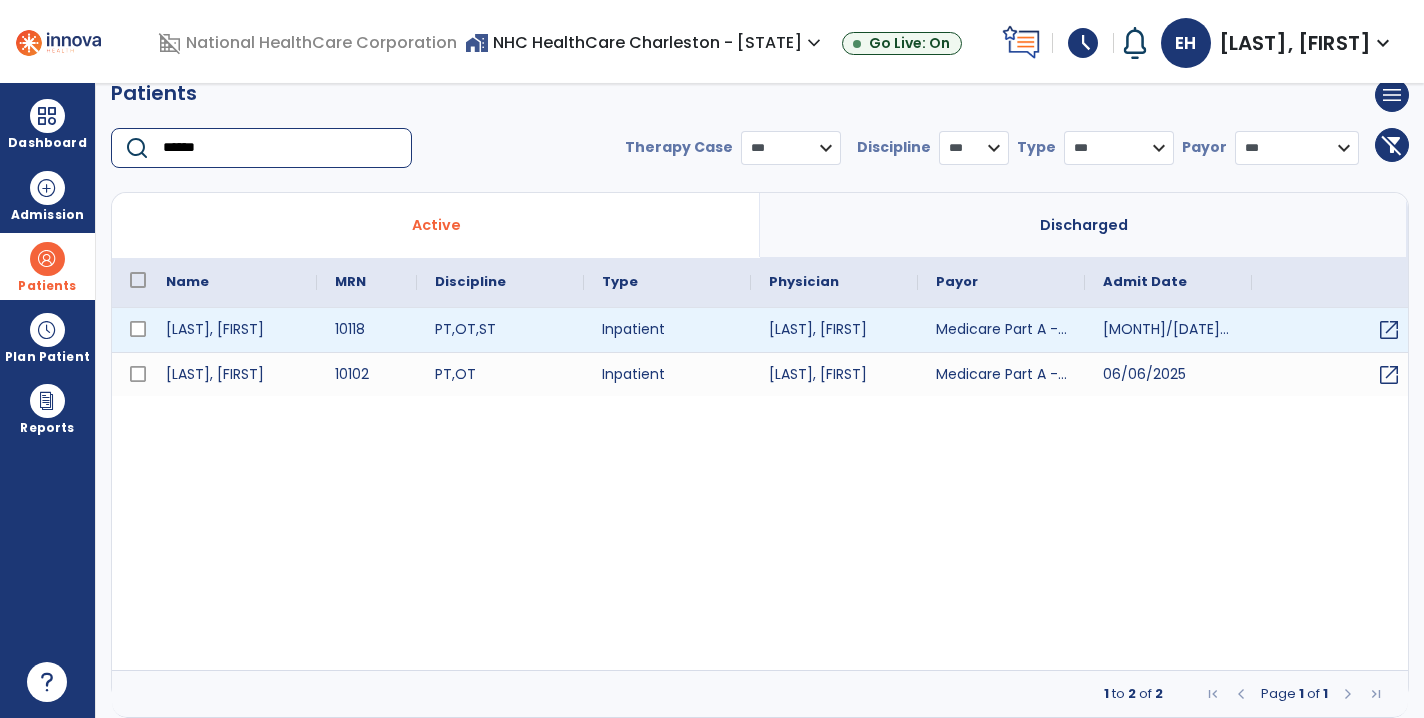 type on "******" 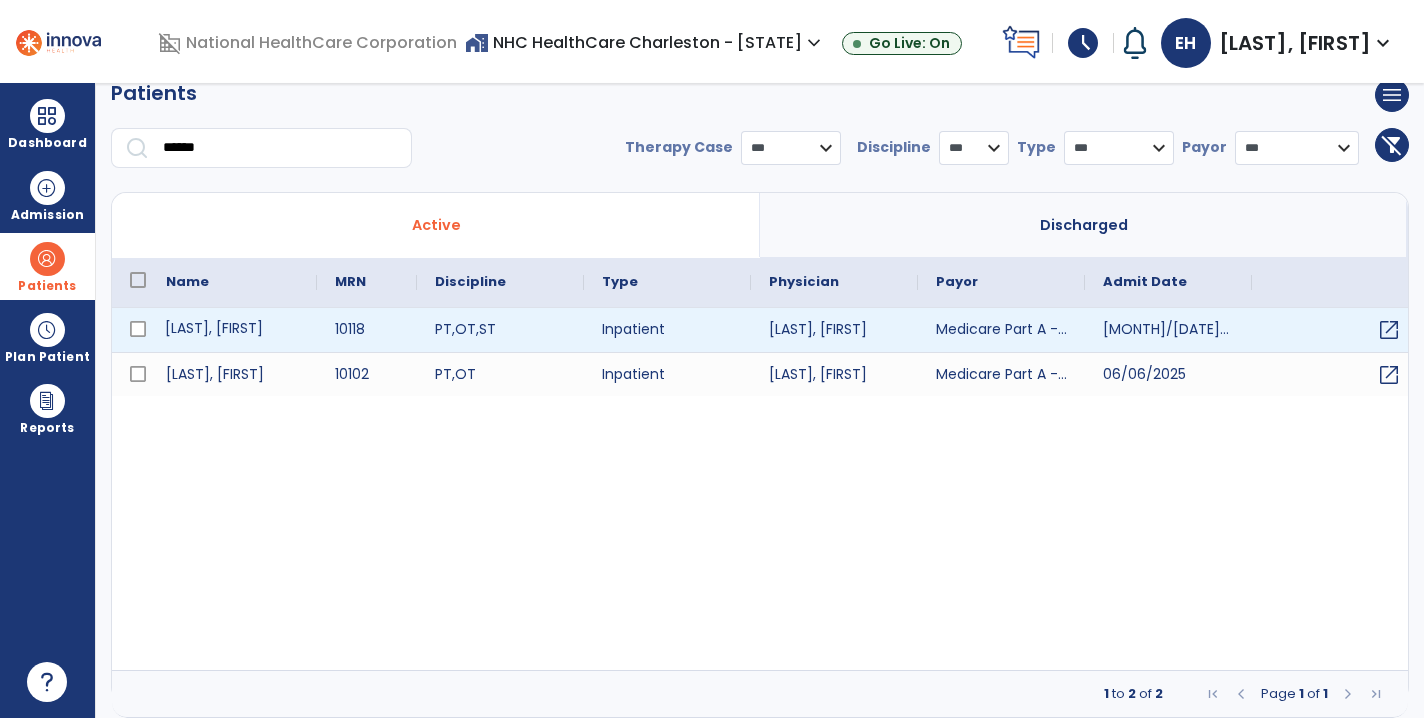 click on "[LAST], [FIRST]" at bounding box center (232, 330) 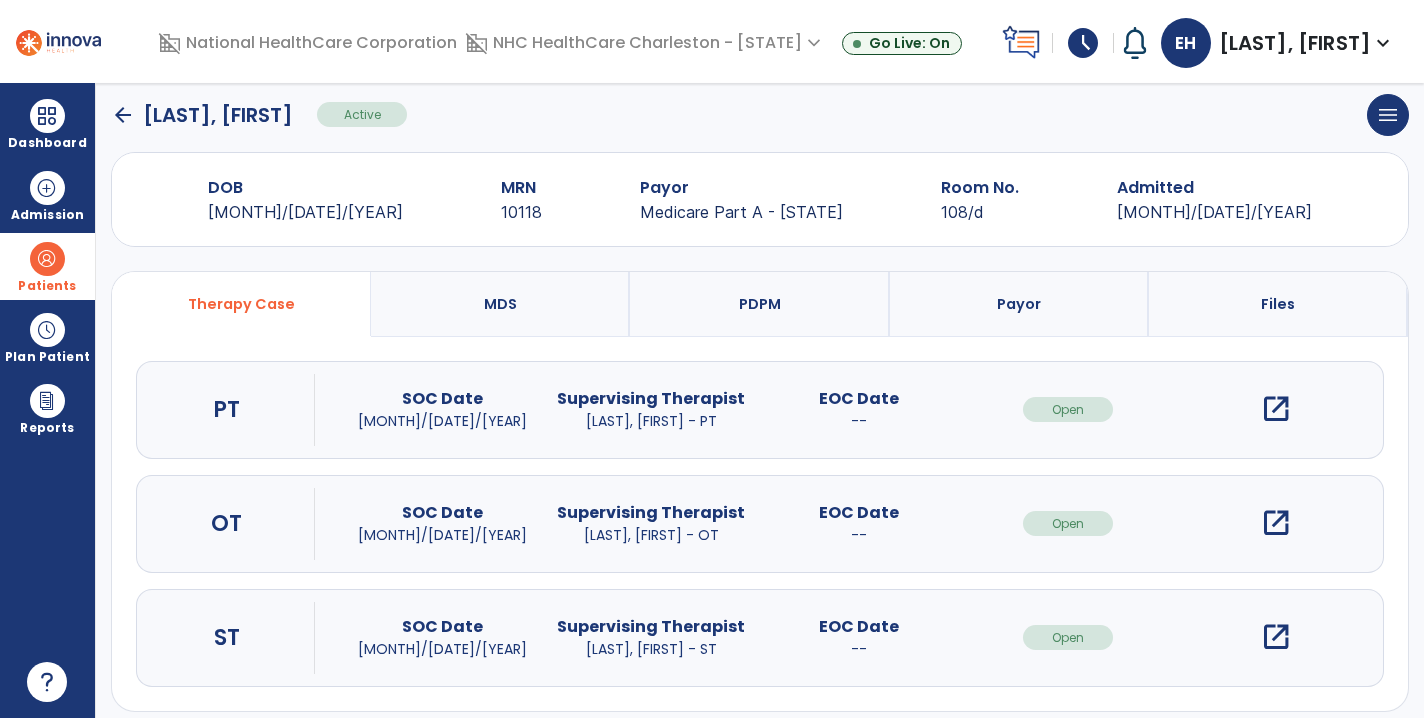 click on "open_in_new" at bounding box center [1276, 409] 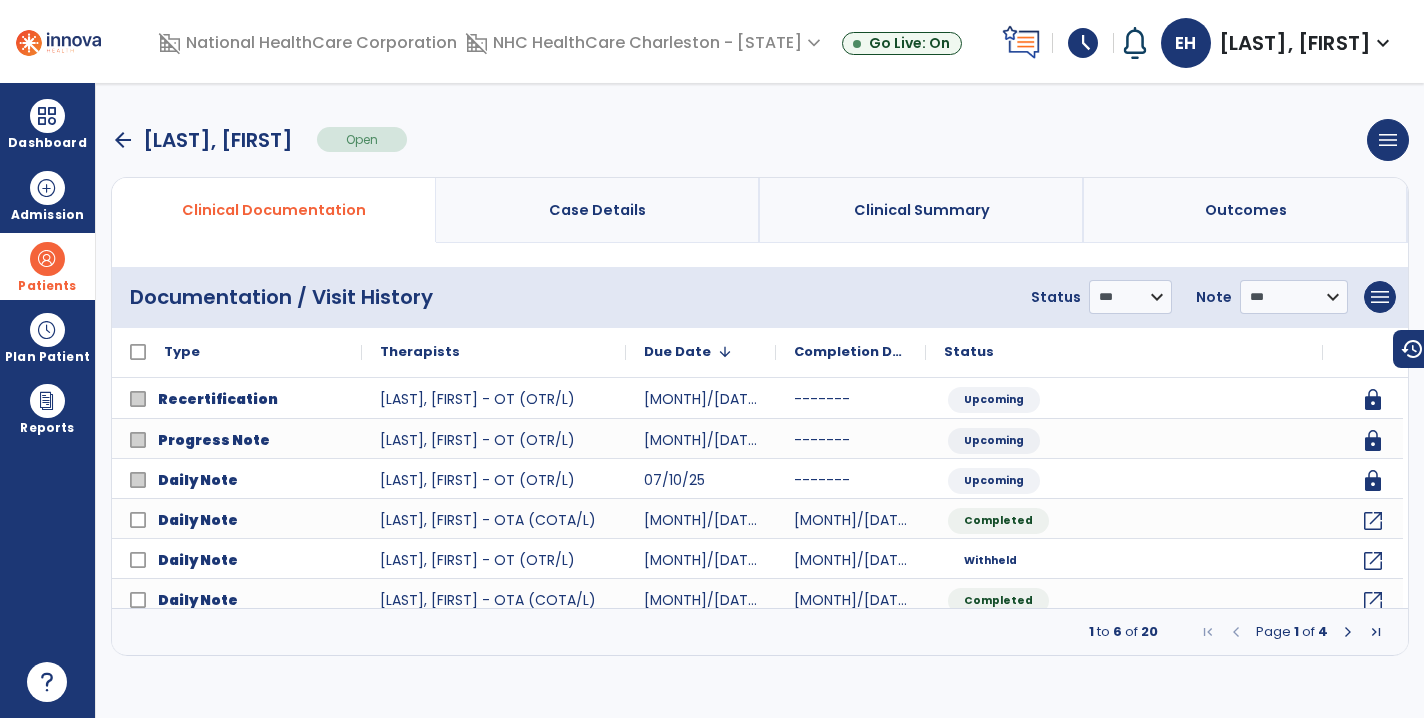 scroll, scrollTop: 0, scrollLeft: 0, axis: both 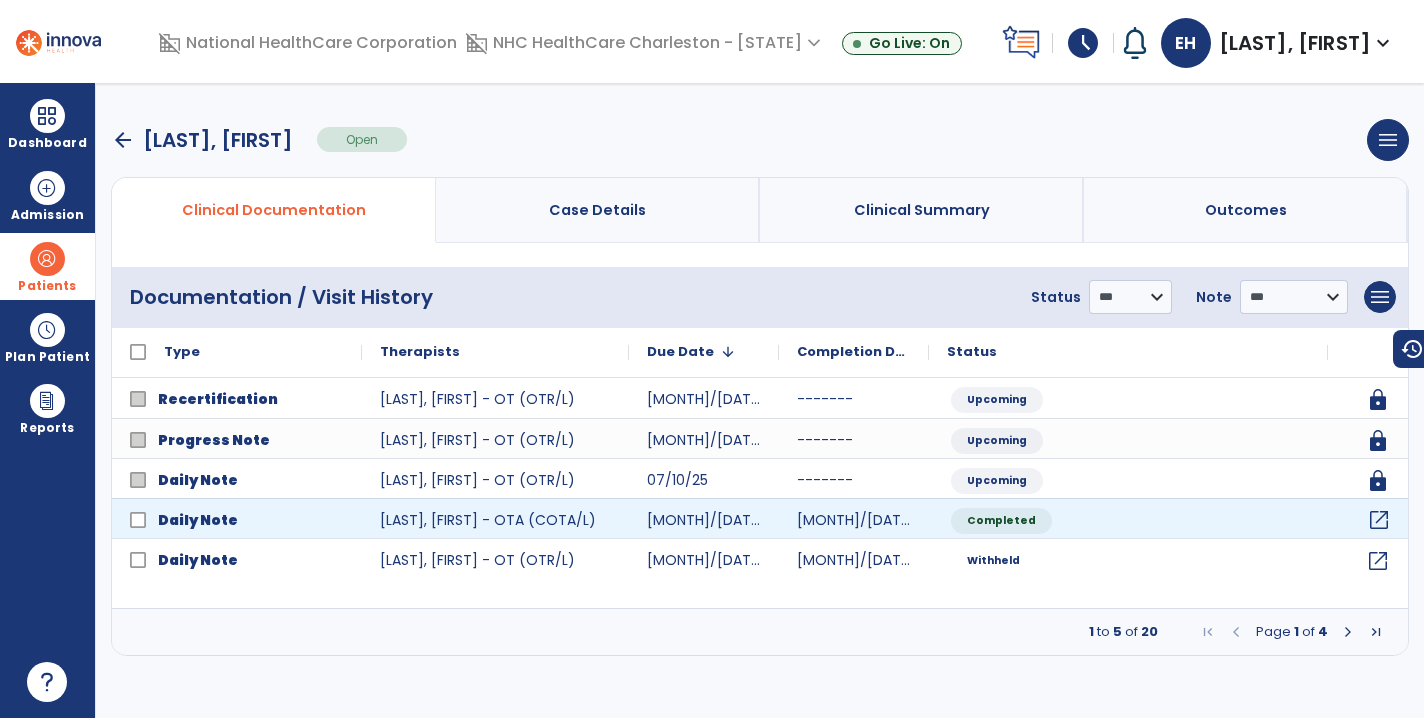 click on "open_in_new" at bounding box center [1379, 520] 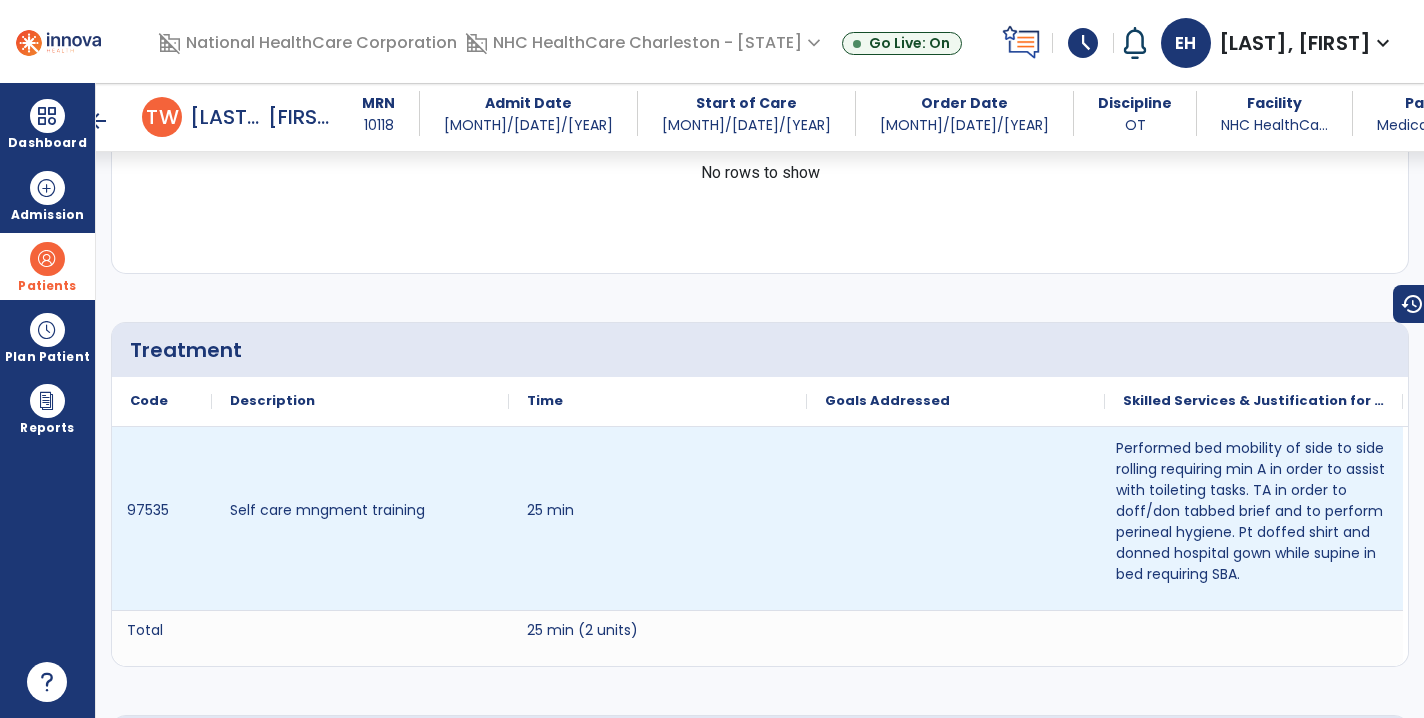 scroll, scrollTop: 906, scrollLeft: 0, axis: vertical 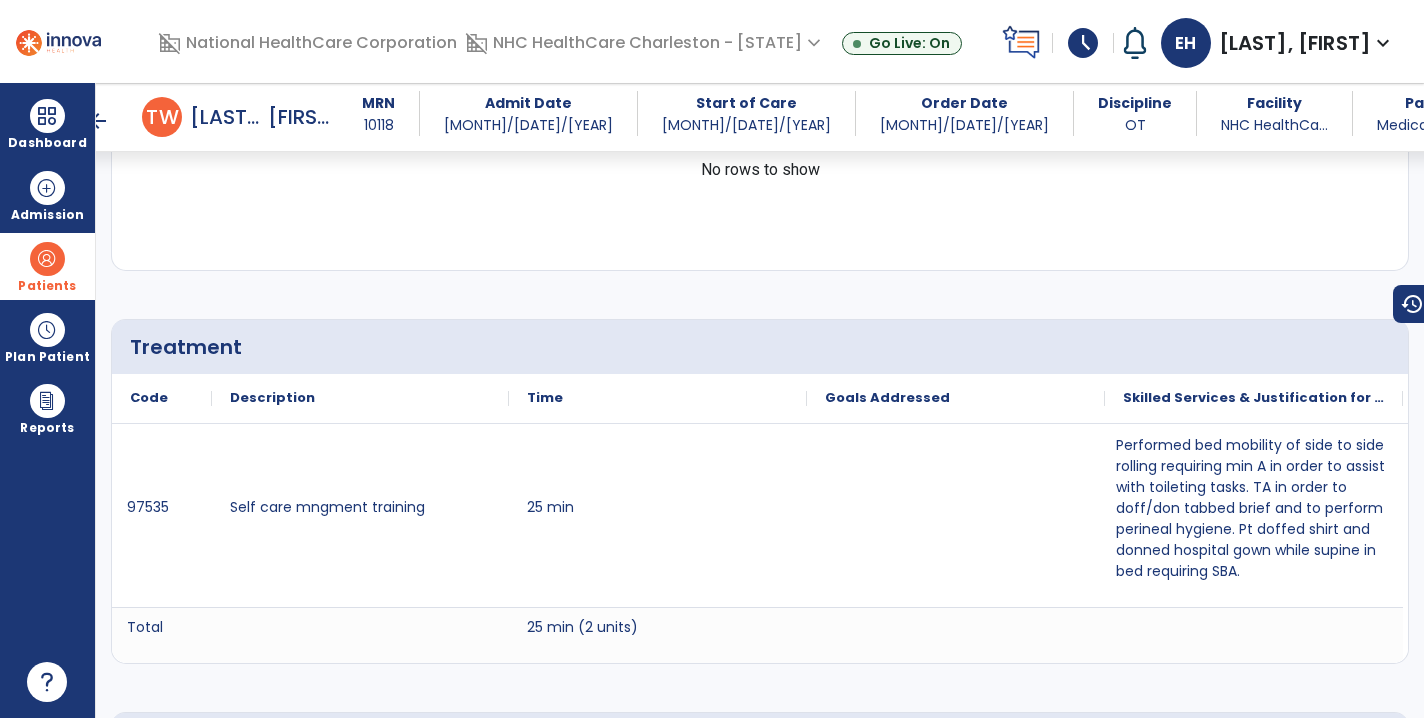 click on "arrow_back" at bounding box center (98, 121) 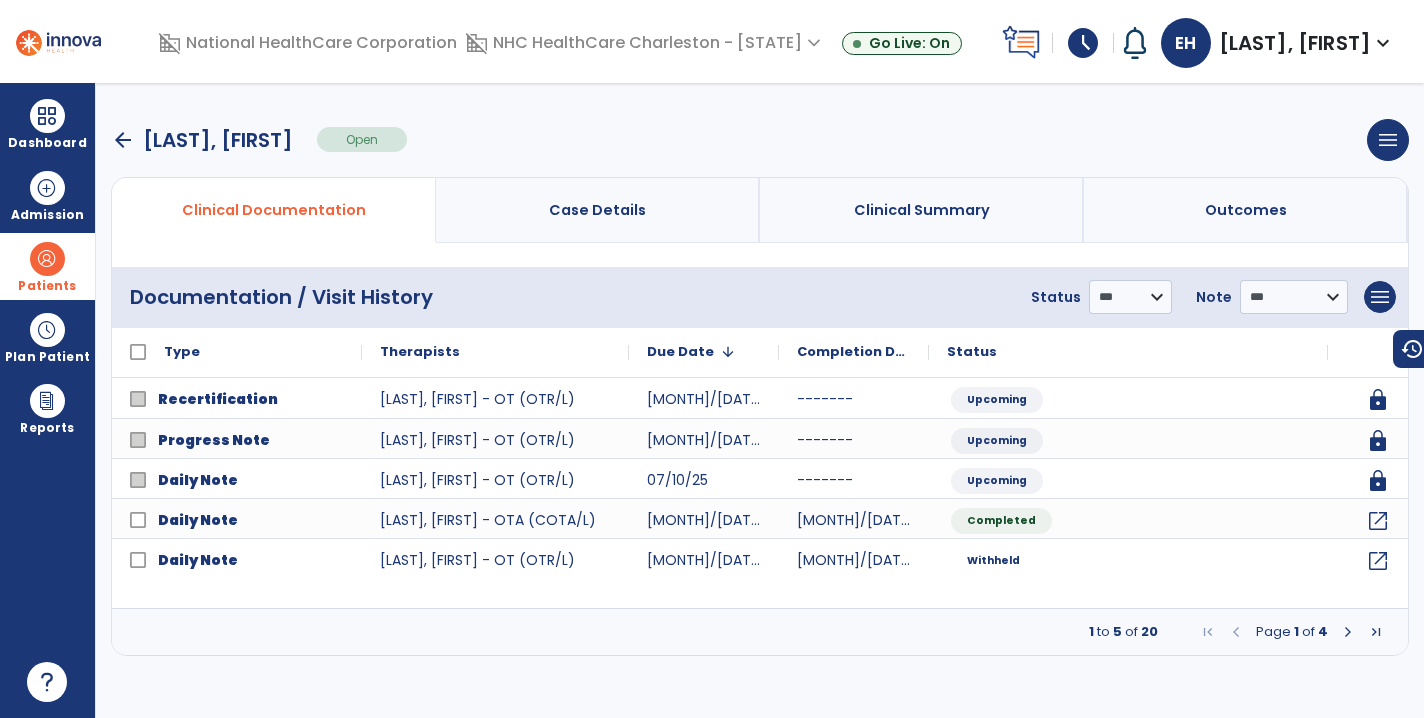 scroll, scrollTop: 0, scrollLeft: 0, axis: both 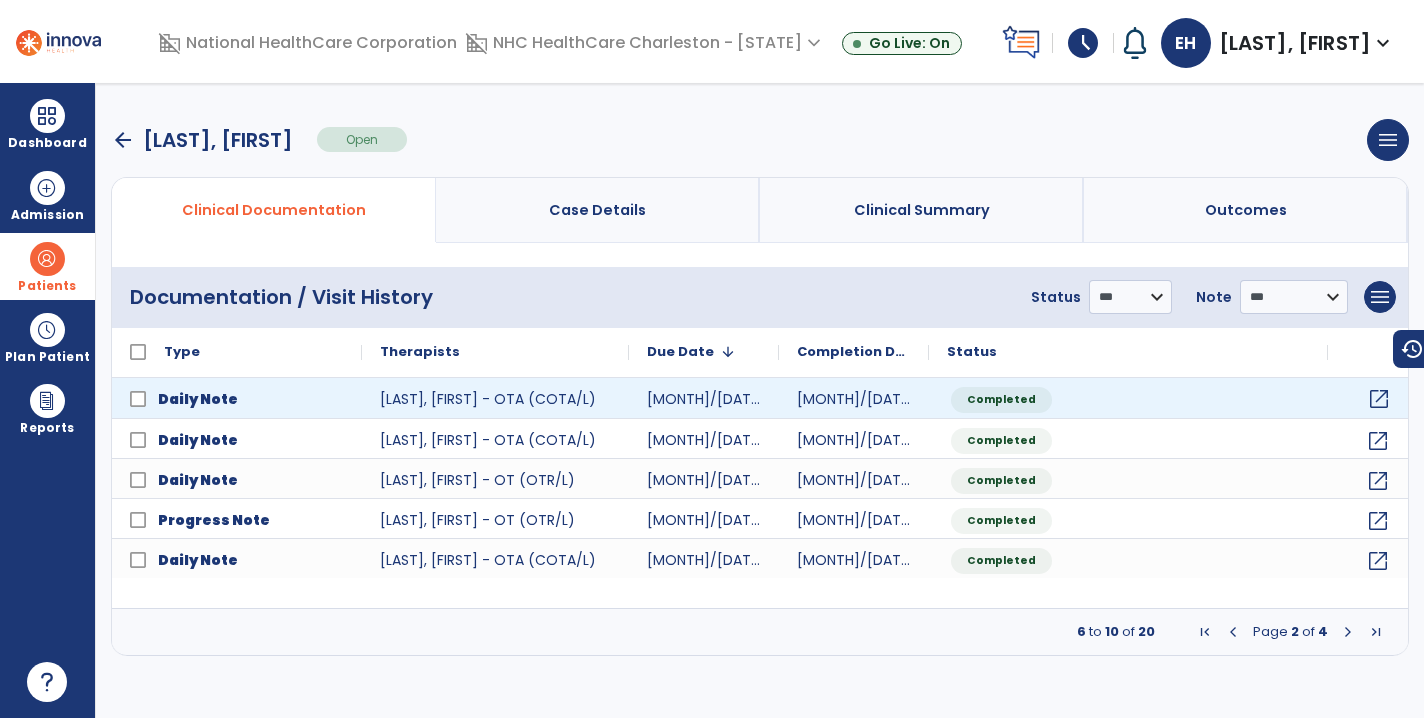 click on "open_in_new" at bounding box center (1379, 399) 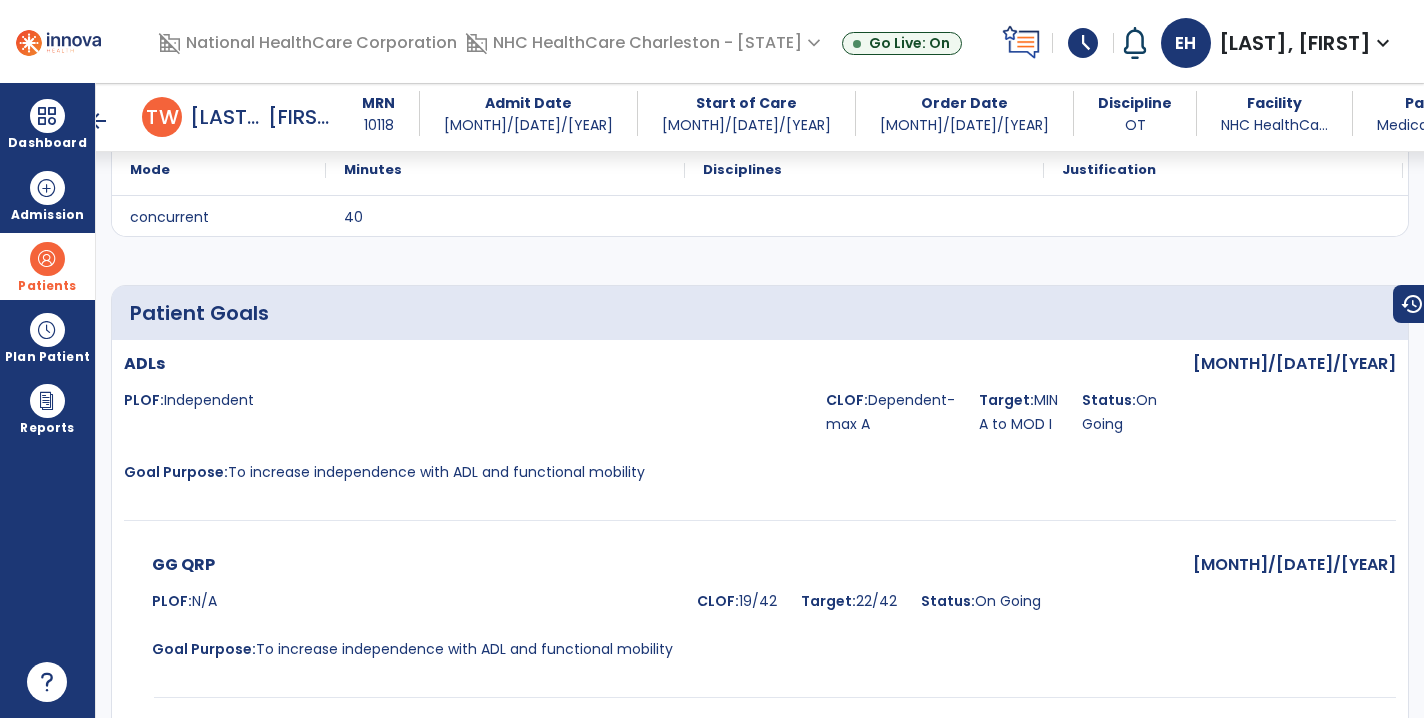 scroll, scrollTop: 1922, scrollLeft: 0, axis: vertical 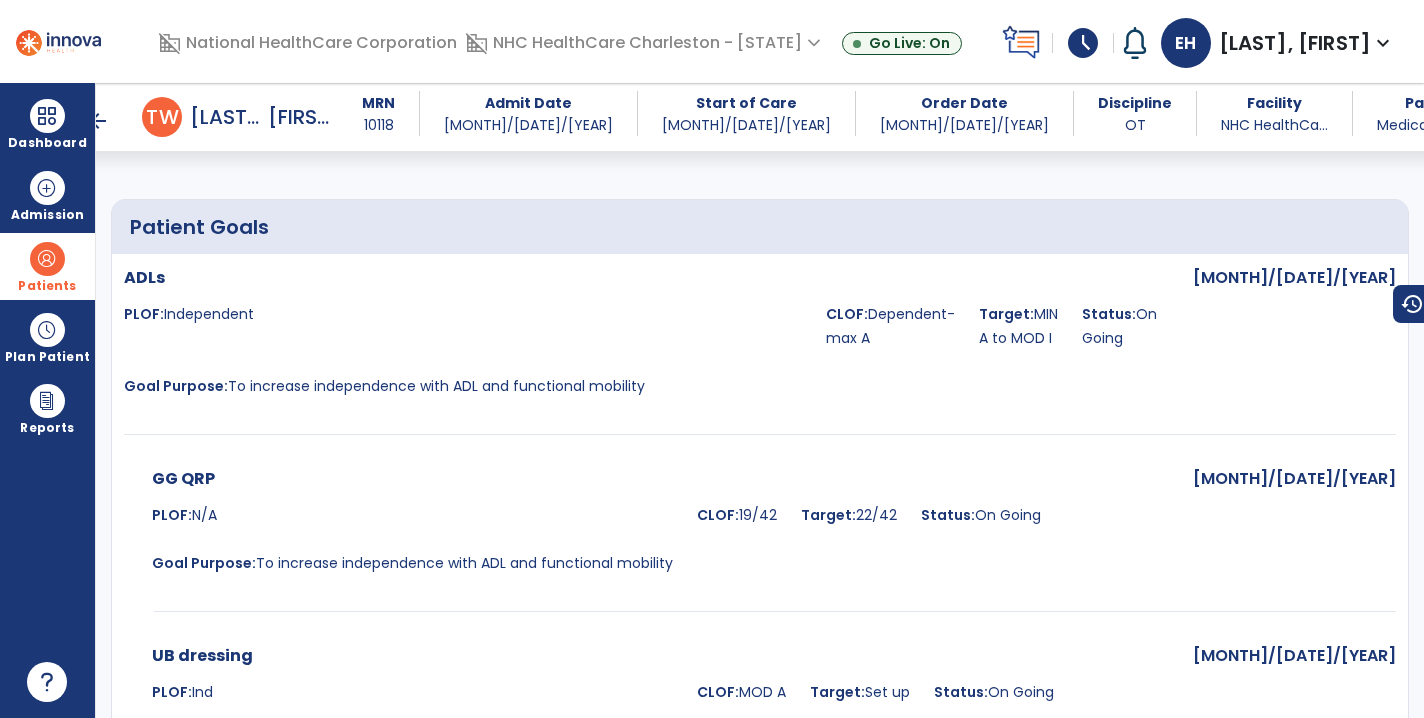 click at bounding box center (47, 259) 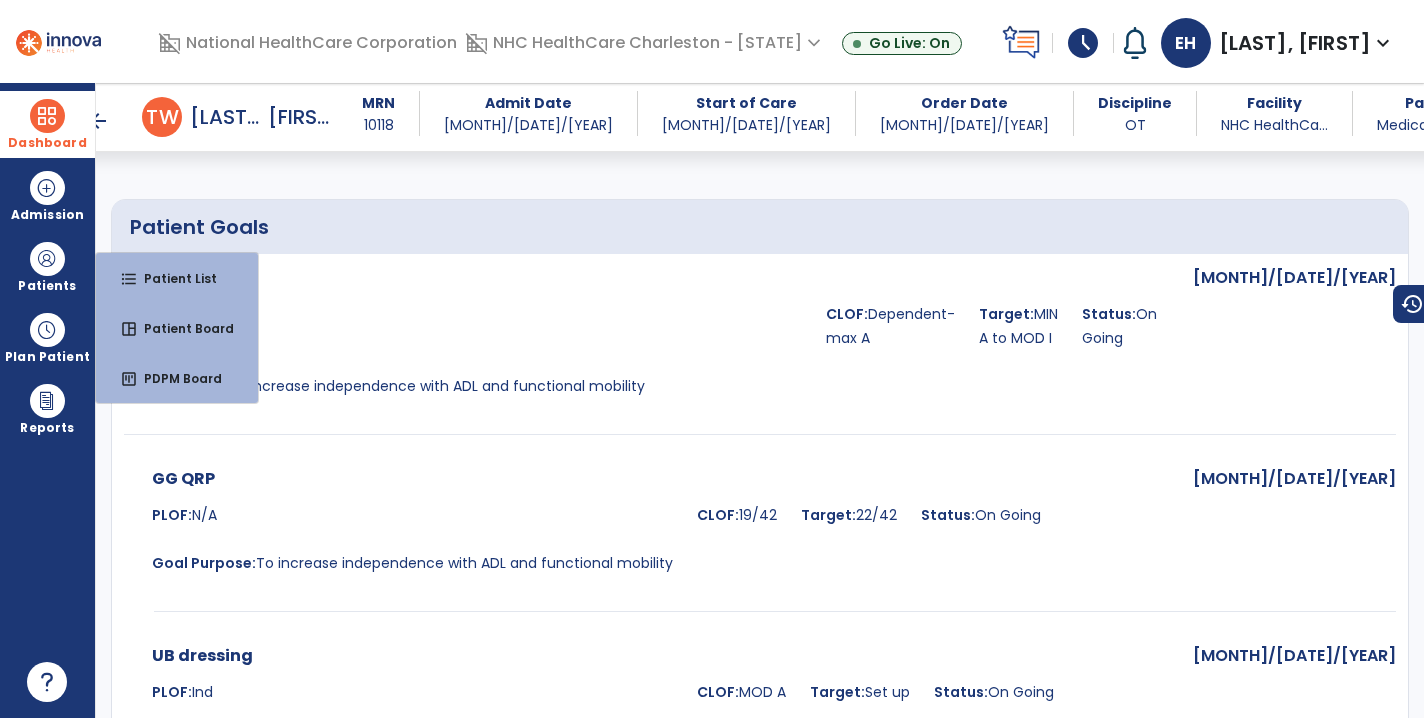 click at bounding box center (47, 116) 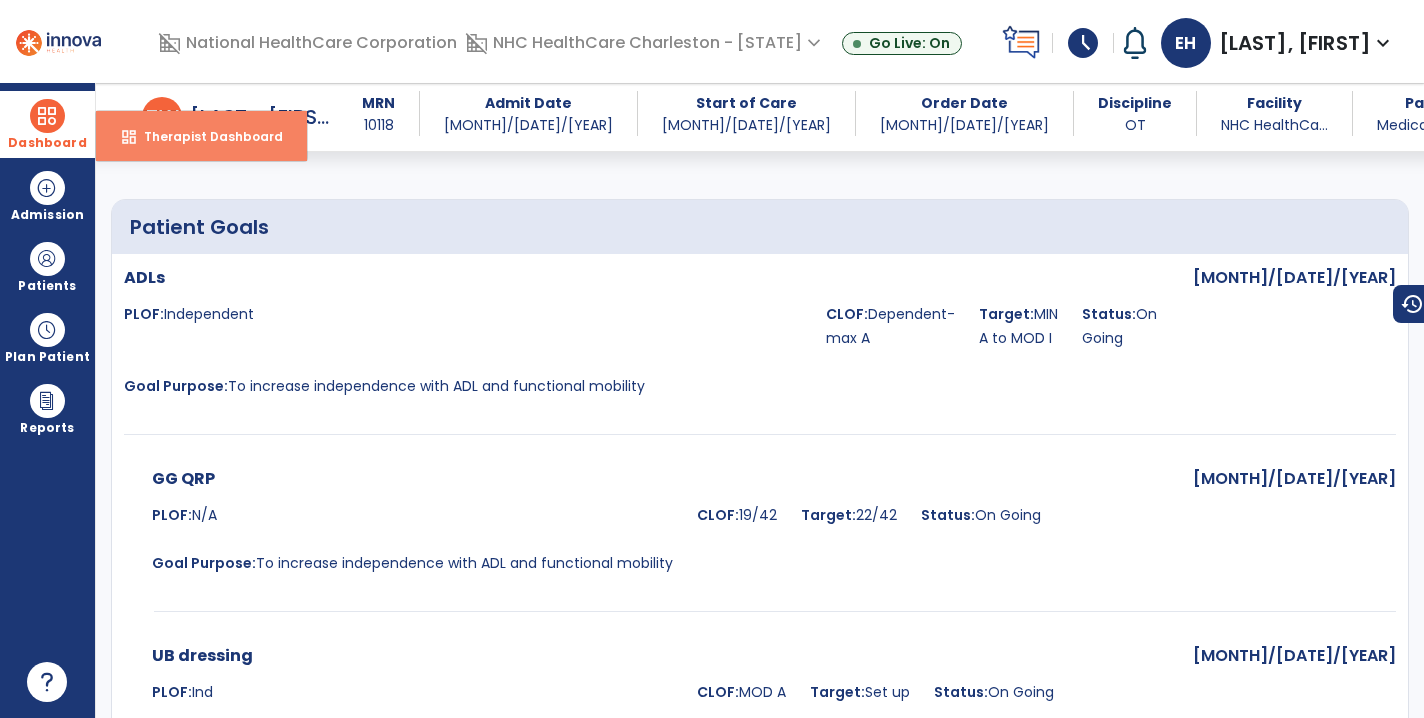 click on "dashboard  Therapist Dashboard" at bounding box center [201, 136] 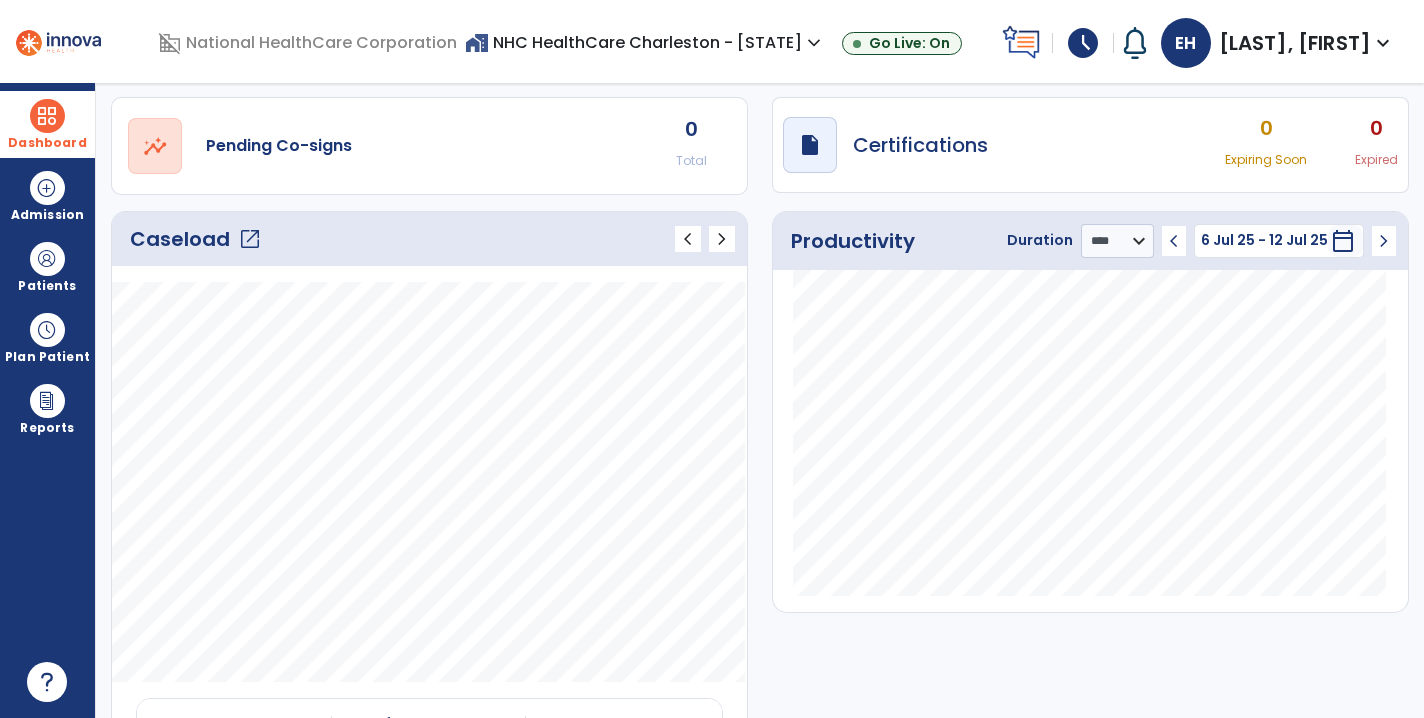 click on "open_in_new" at bounding box center (250, 239) 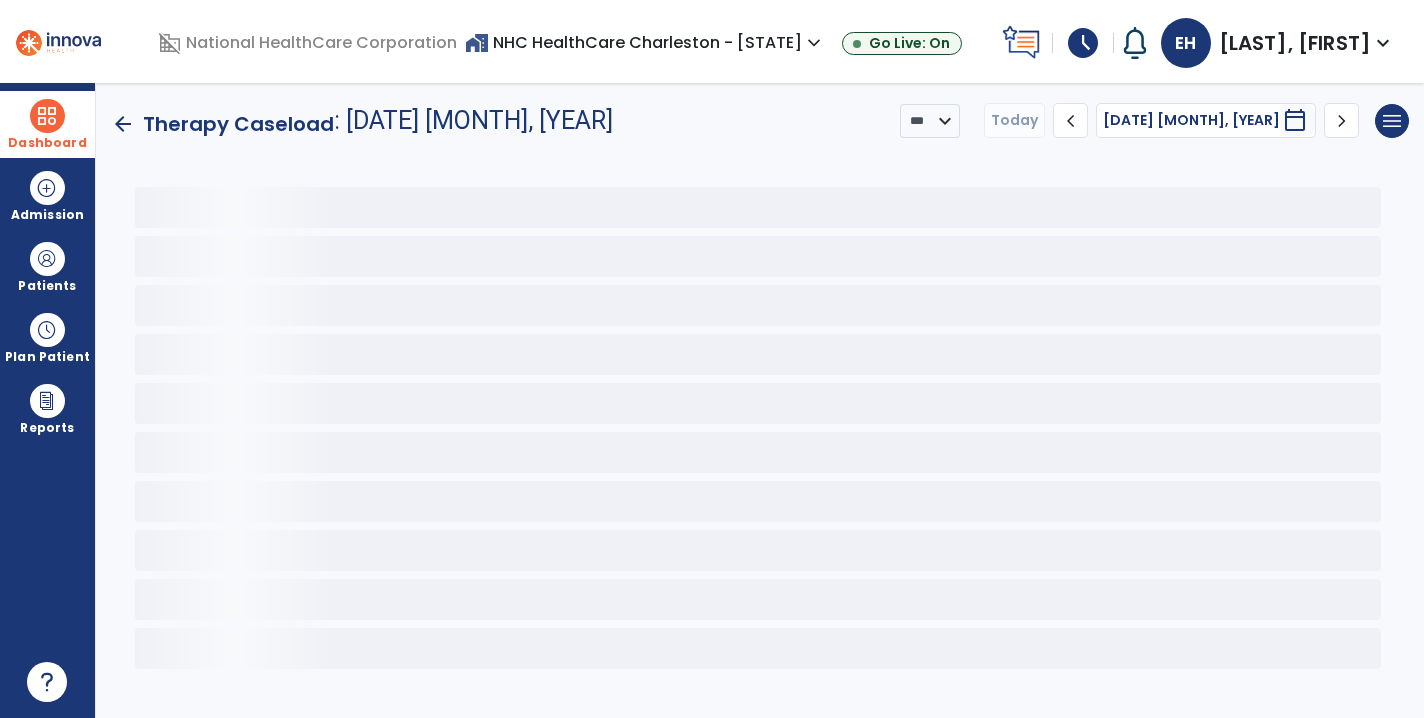 scroll, scrollTop: 0, scrollLeft: 0, axis: both 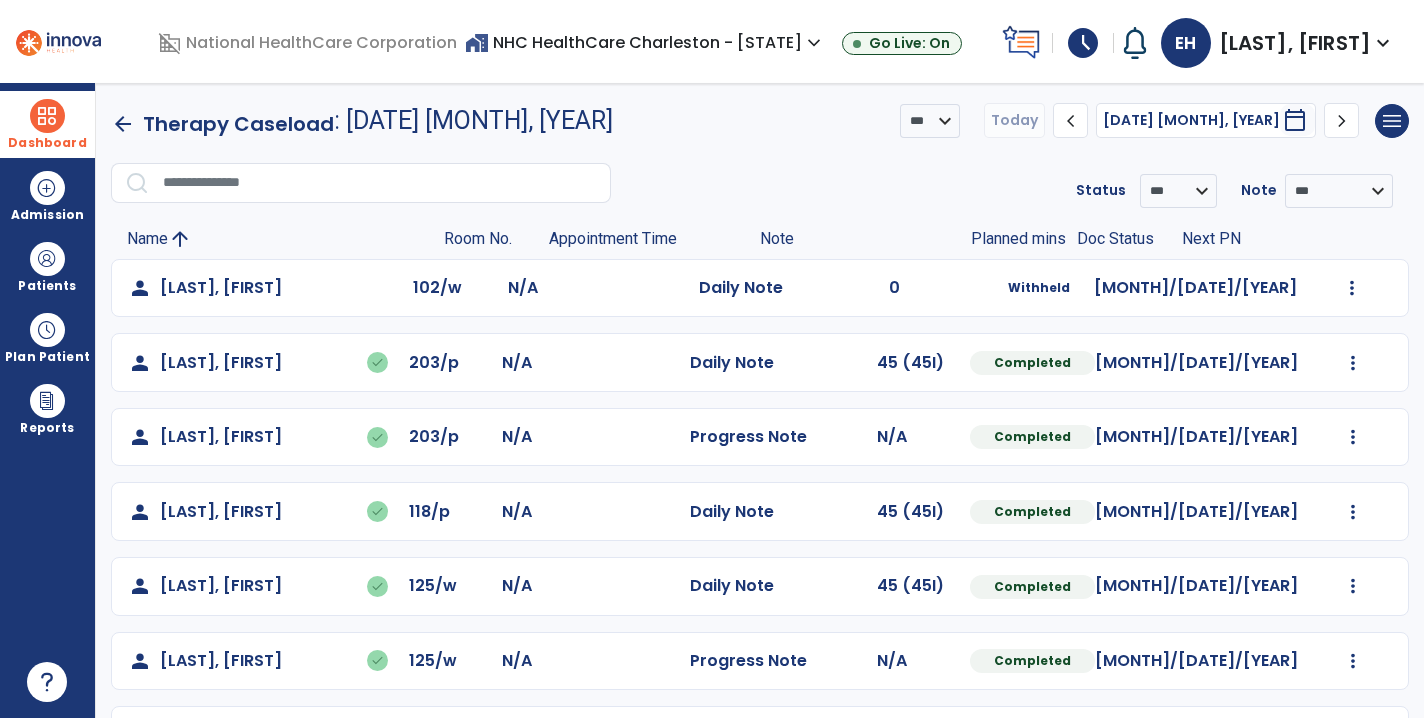 click on "chevron_right" at bounding box center [1341, 120] 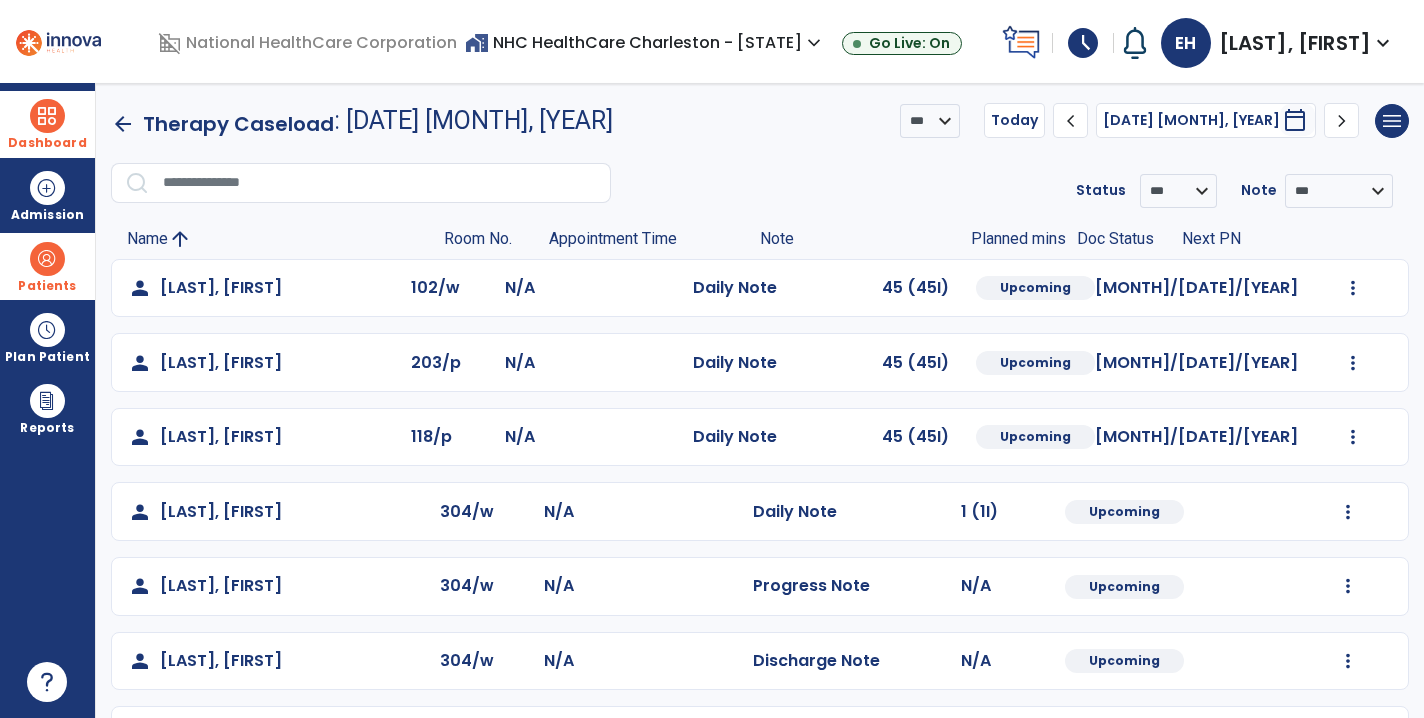click at bounding box center [47, 259] 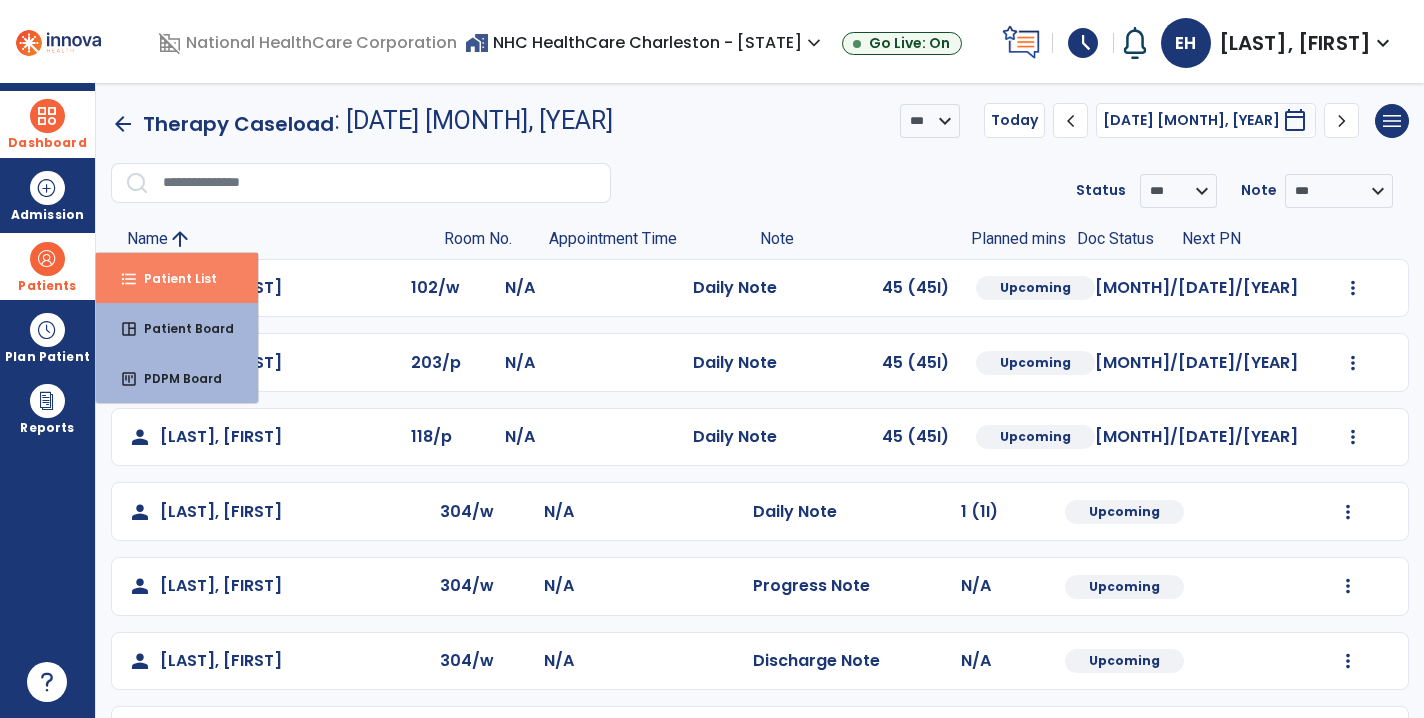 click on "Patient List" at bounding box center (172, 278) 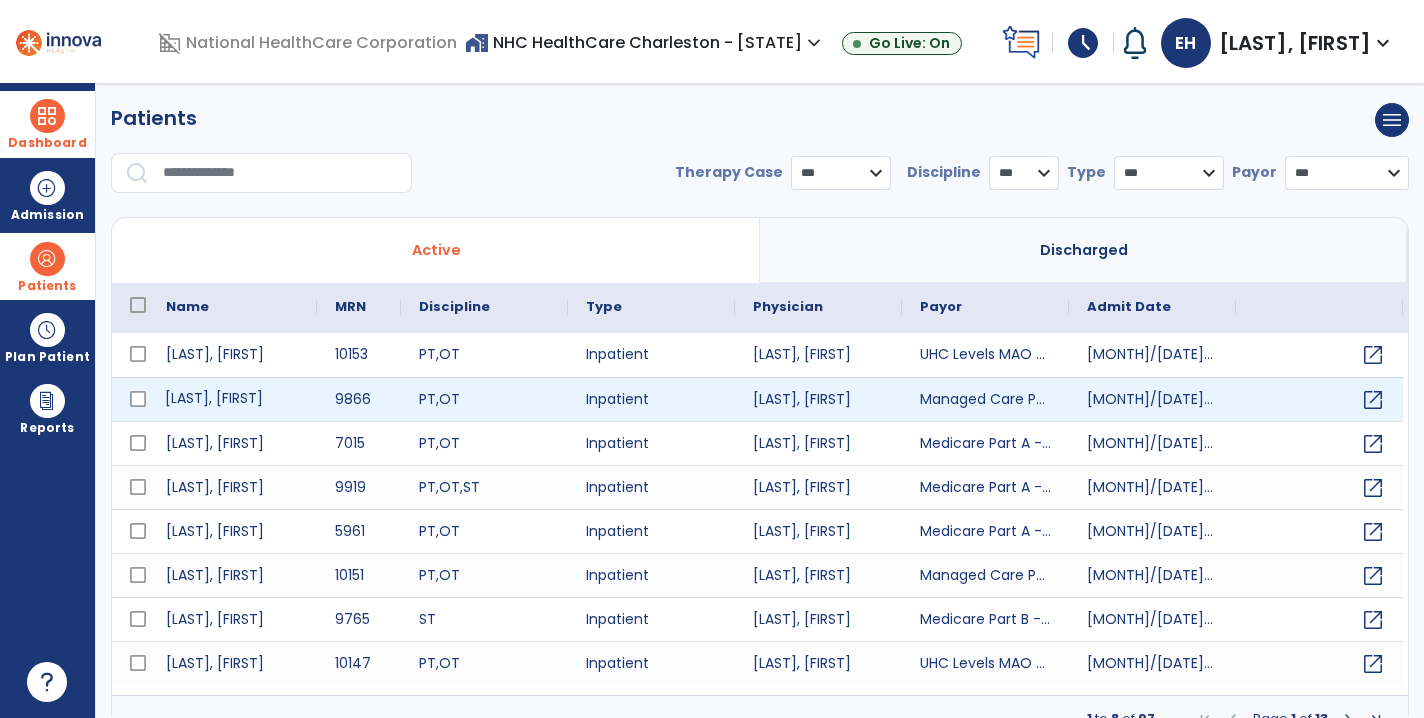 click on "[LAST], [FIRST]" at bounding box center (232, 399) 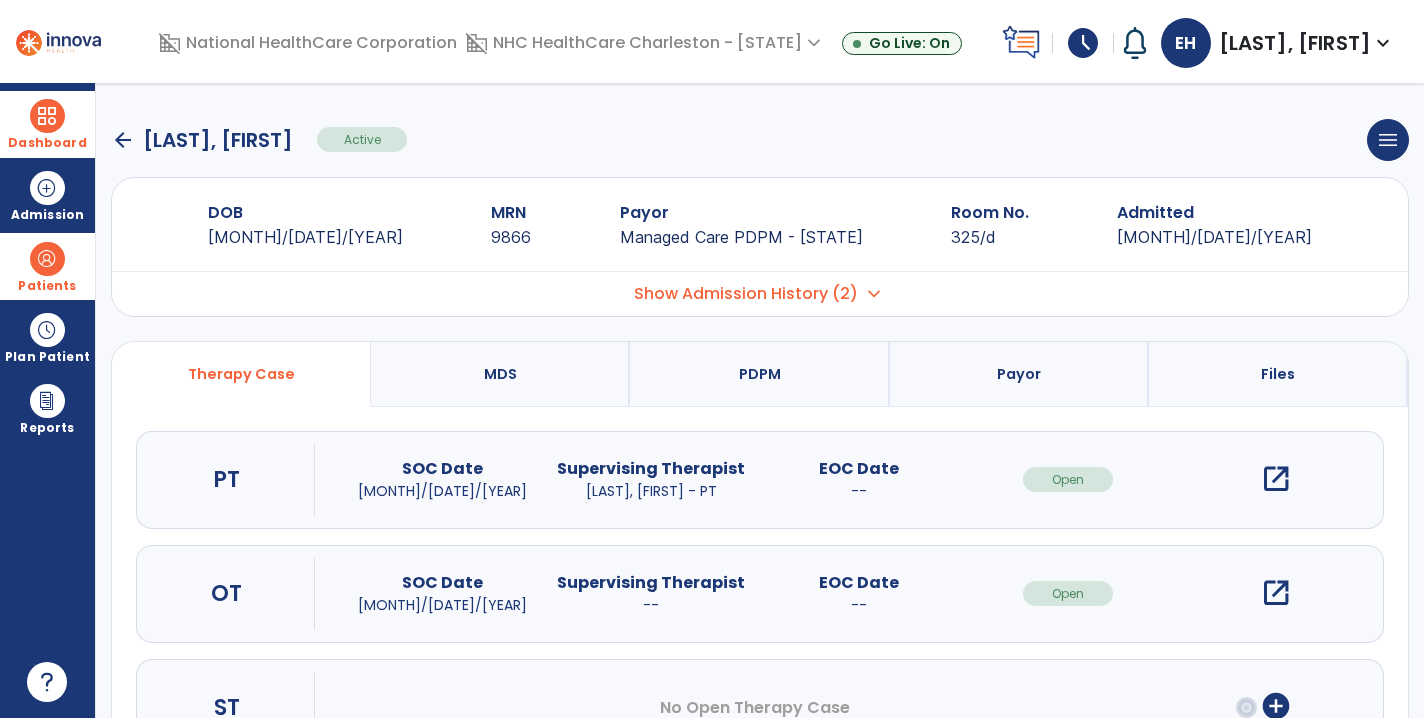 click on "open_in_new" at bounding box center (1276, 479) 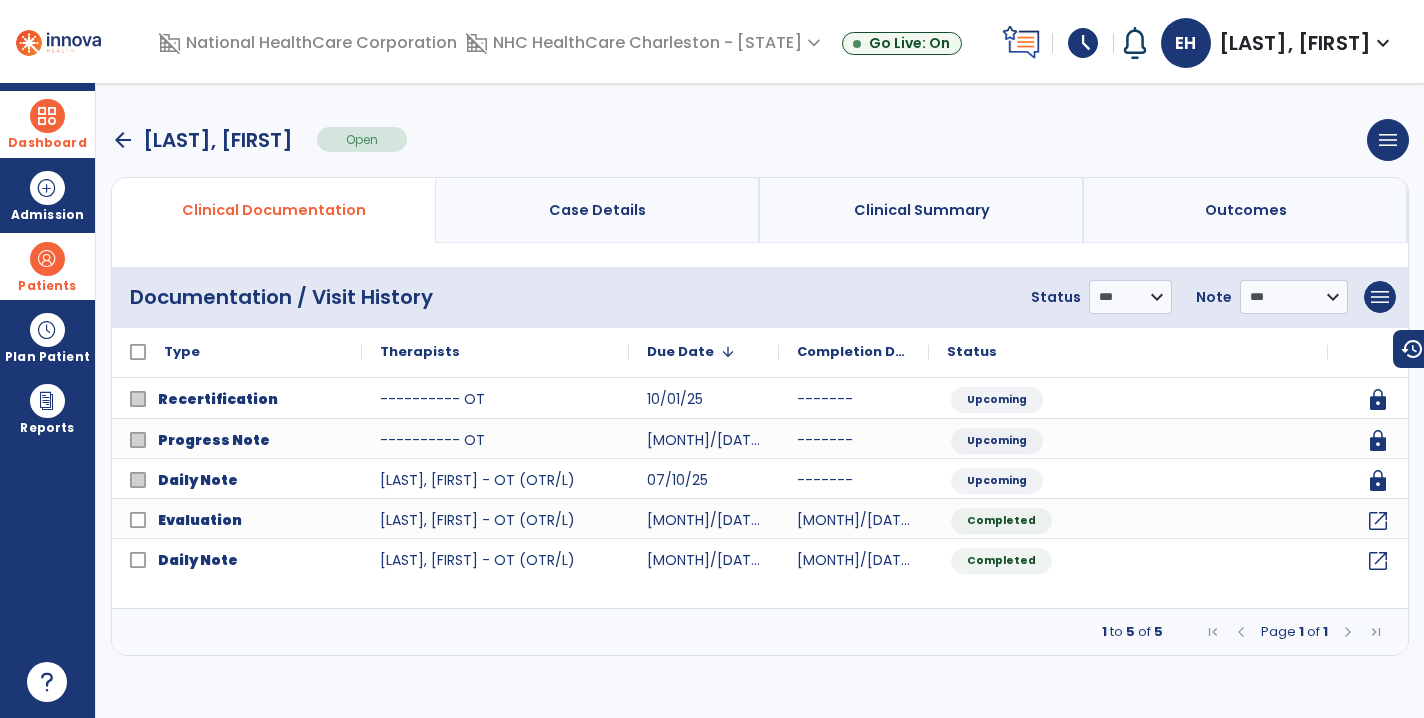 click on "arrow_back" at bounding box center [123, 140] 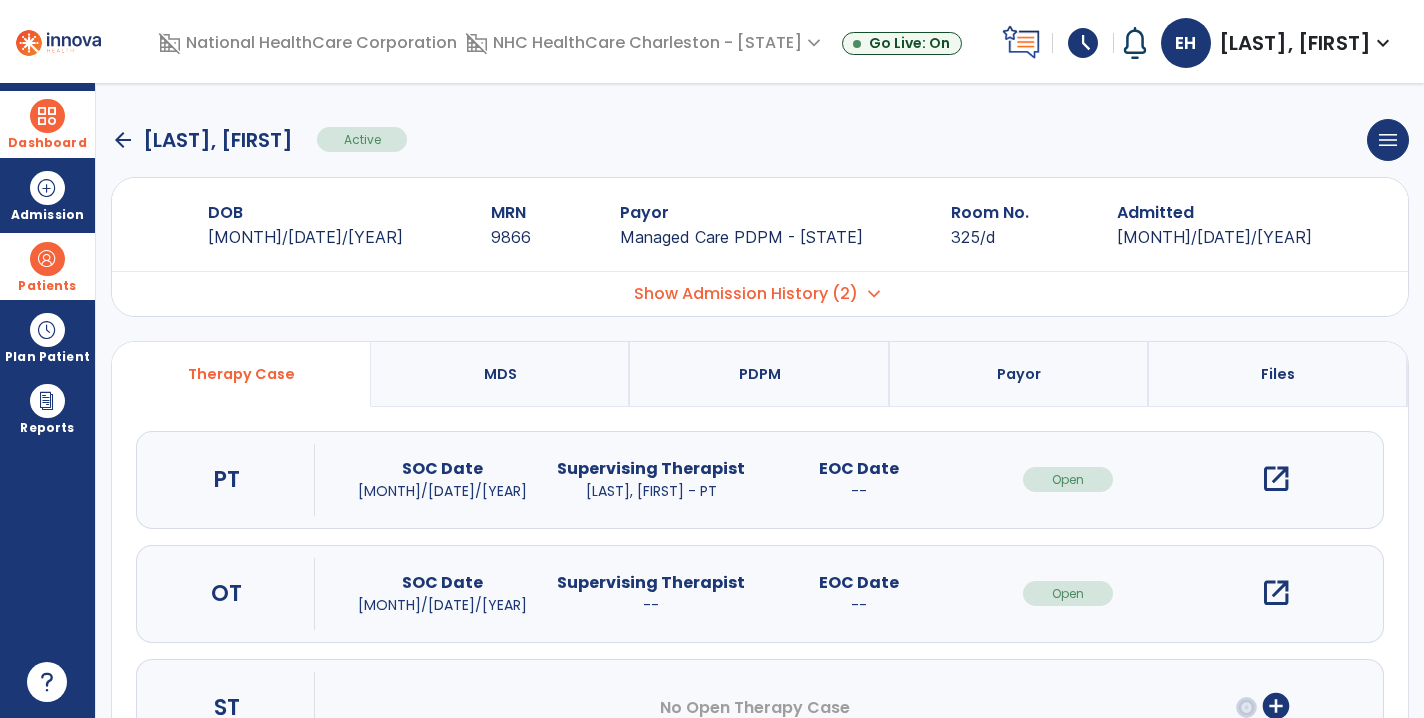 click on "arrow_back" at bounding box center [123, 140] 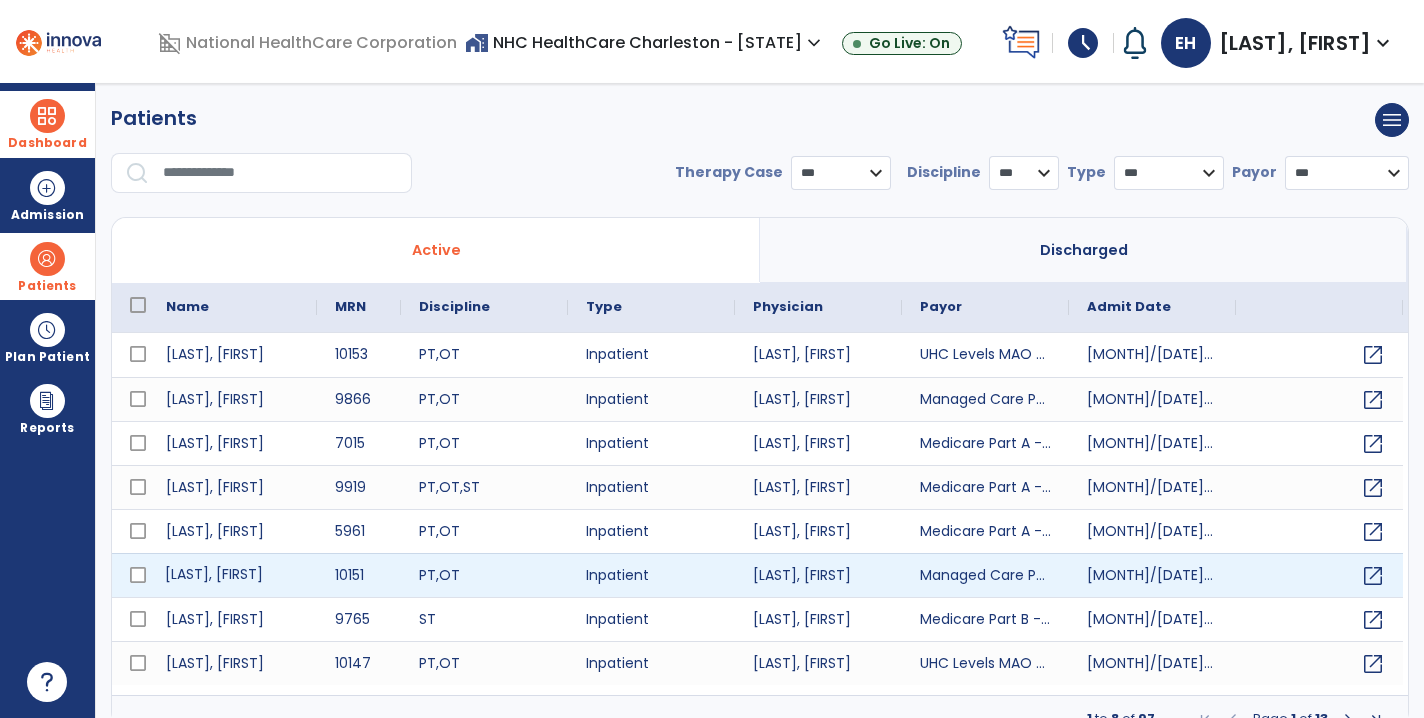 click on "[LAST], [FIRST]" at bounding box center [232, 575] 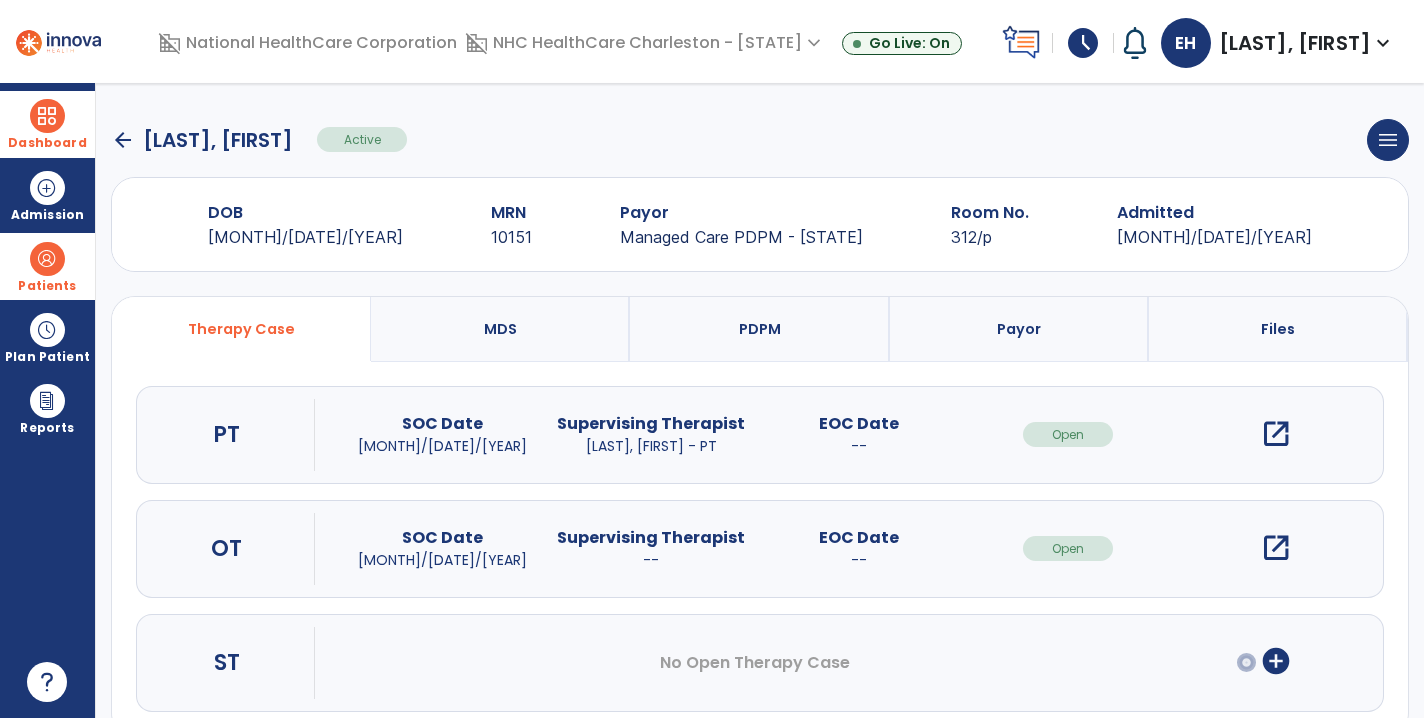 click on "open_in_new" at bounding box center [1276, 434] 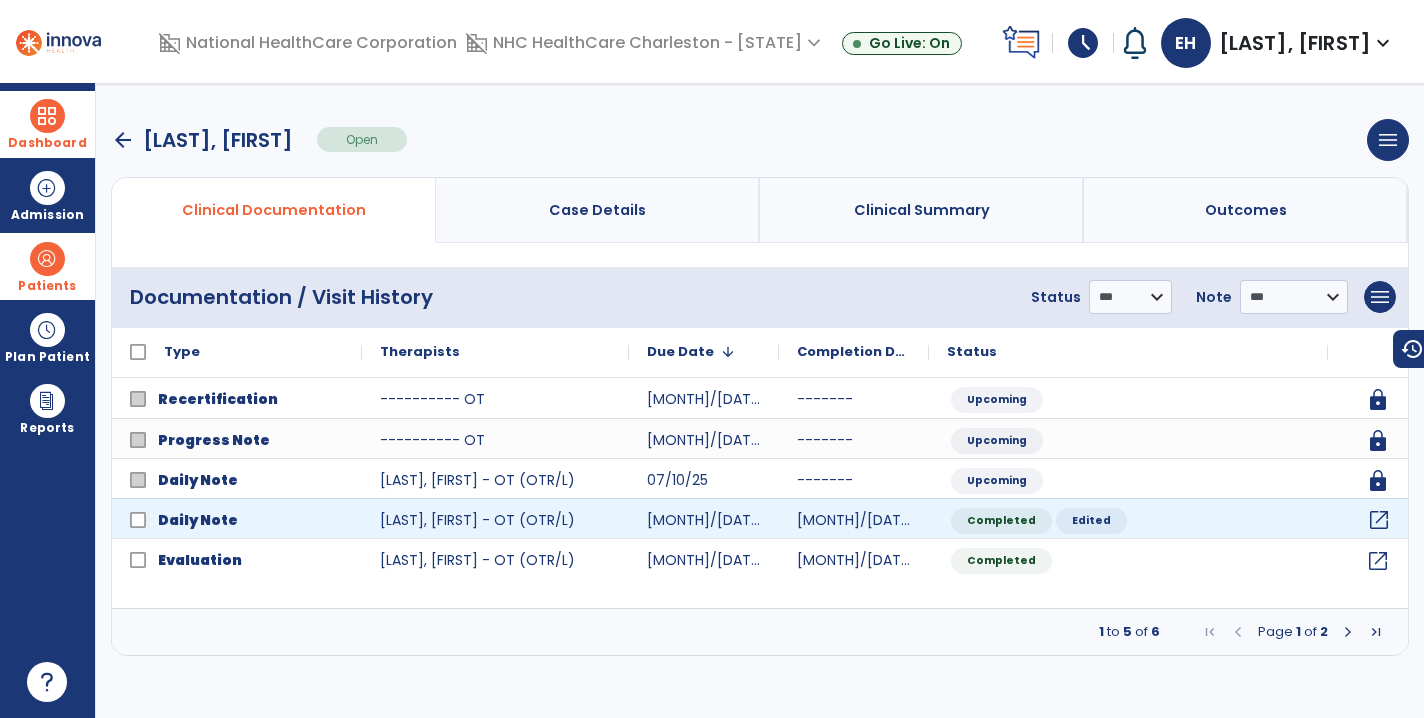 click on "open_in_new" at bounding box center [1379, 520] 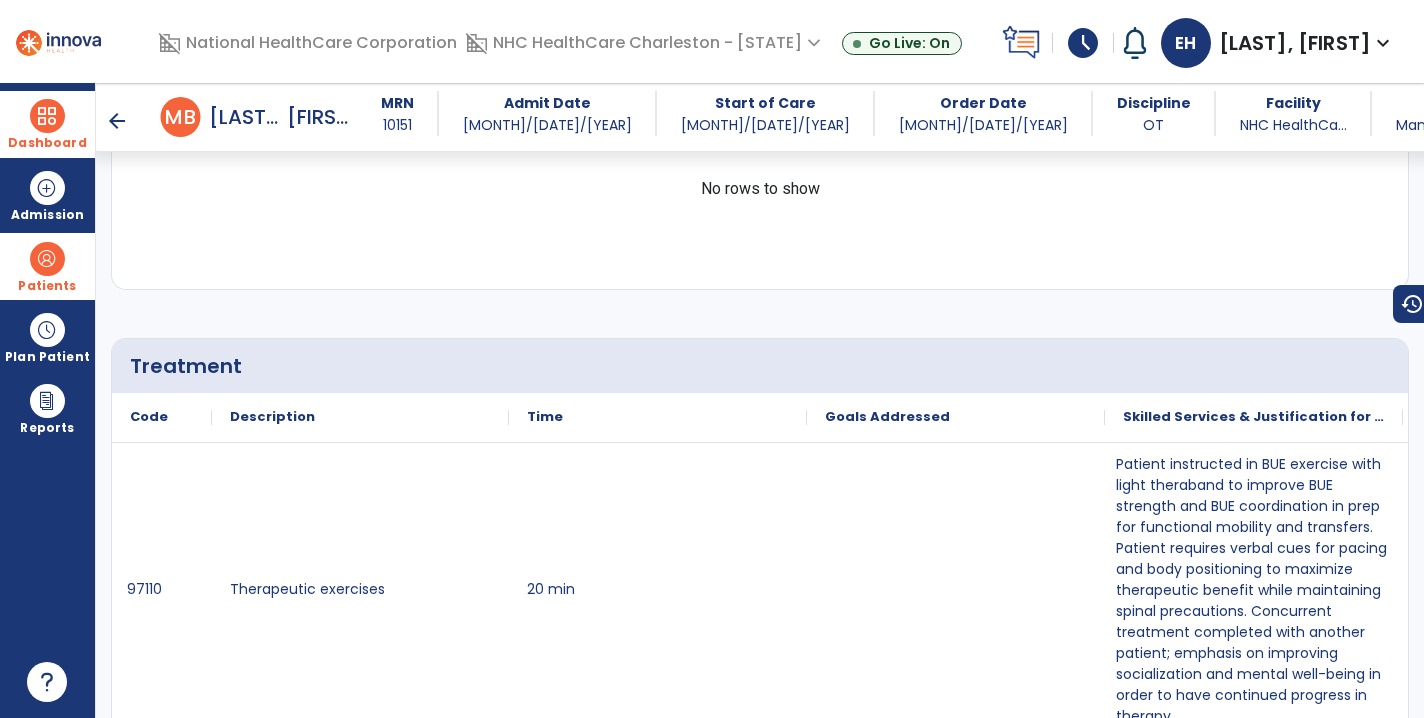 scroll, scrollTop: 947, scrollLeft: 0, axis: vertical 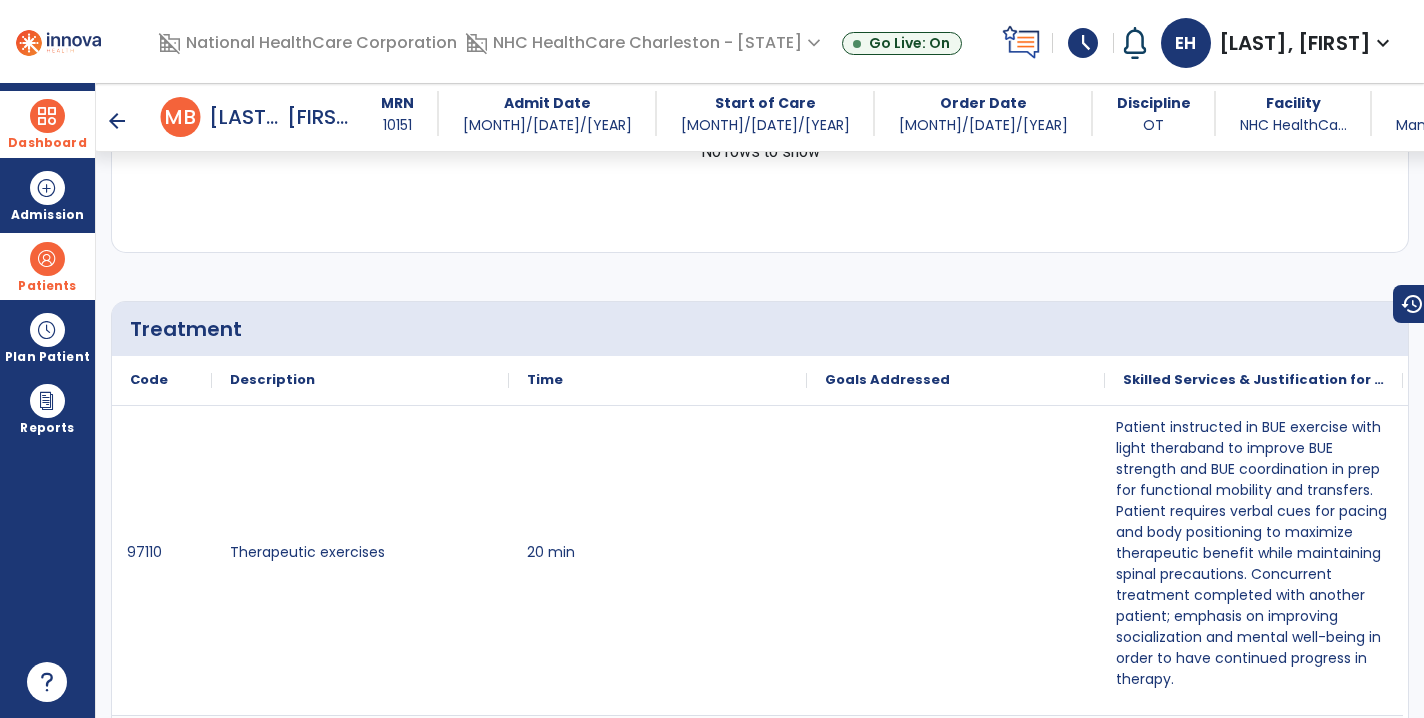 click on "arrow_back" at bounding box center [117, 121] 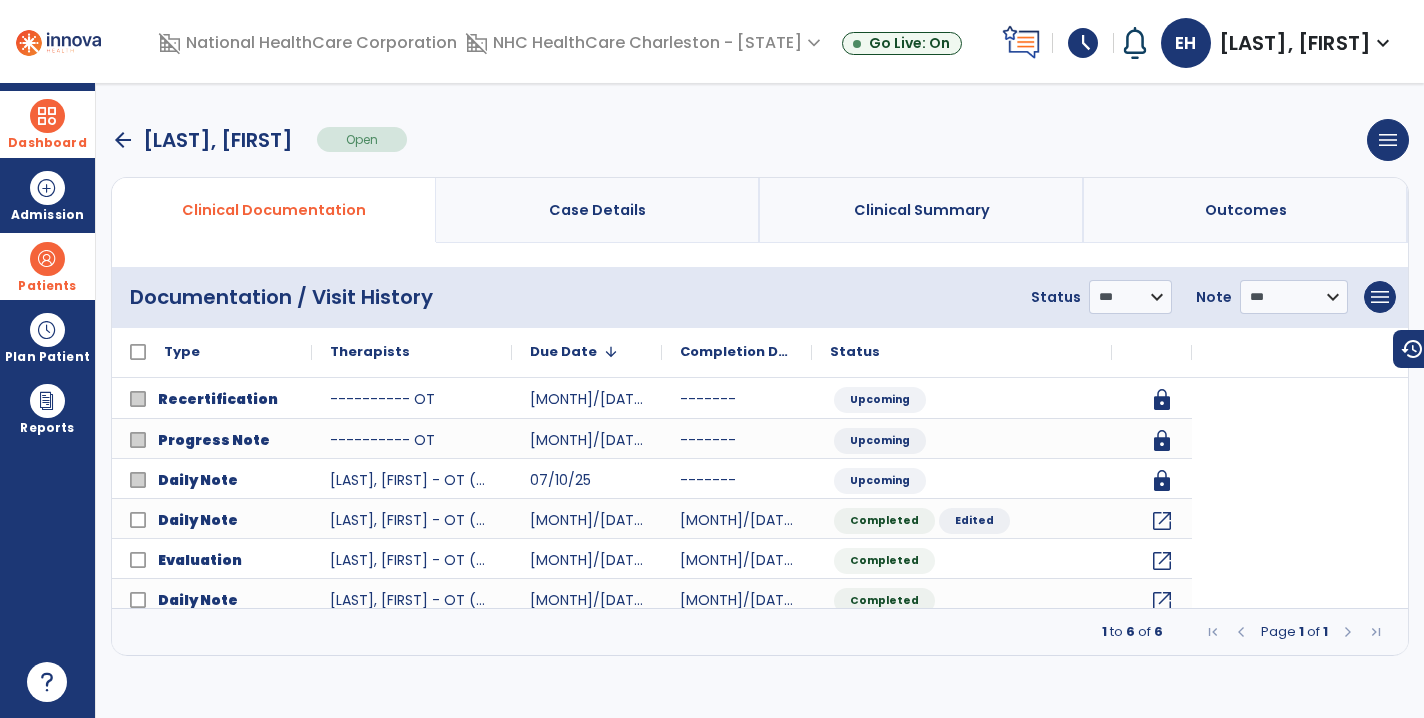 scroll, scrollTop: 0, scrollLeft: 0, axis: both 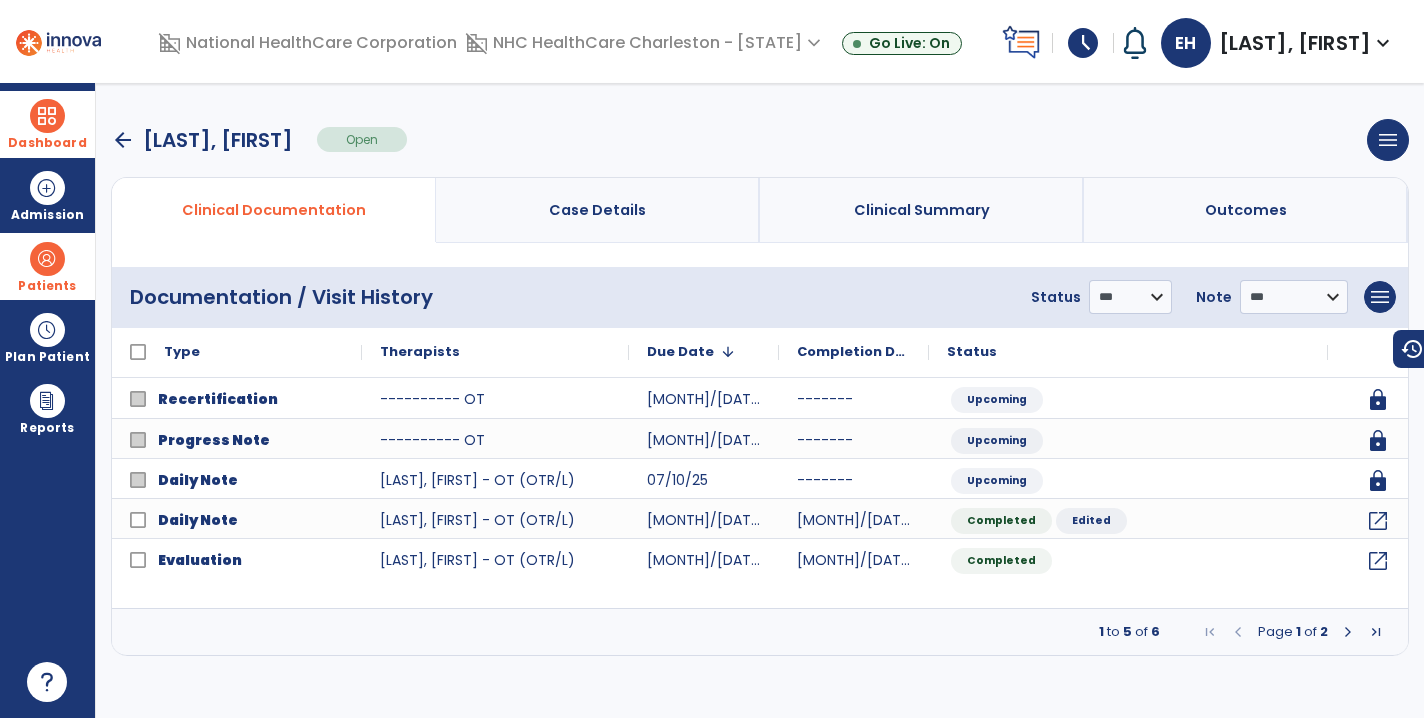 click on "arrow_back" at bounding box center [123, 140] 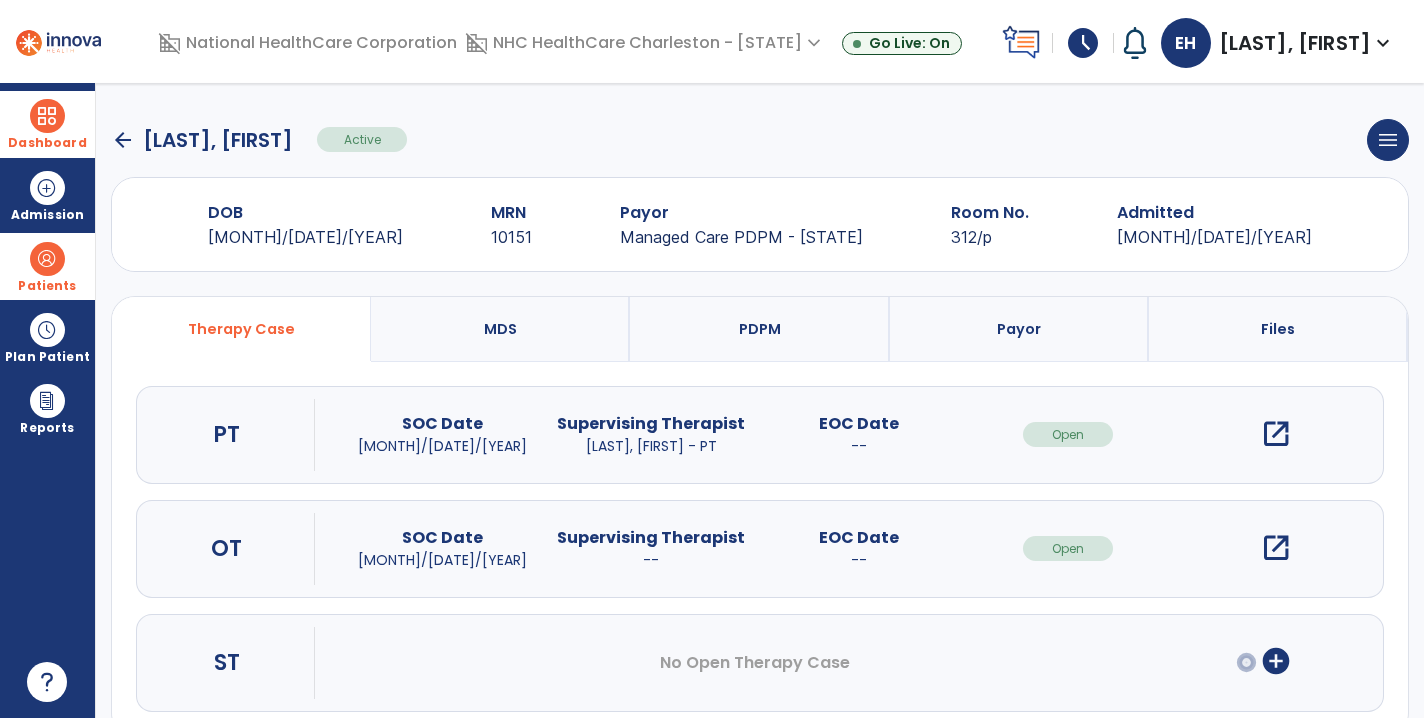 click on "open_in_new" at bounding box center [1276, 434] 